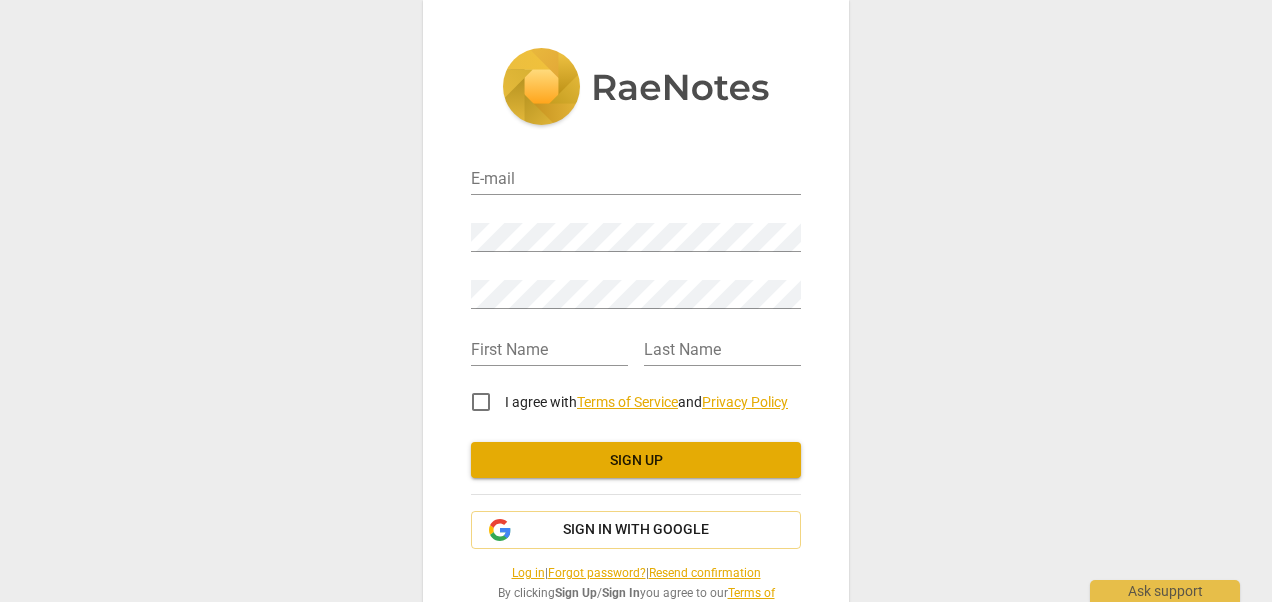 scroll, scrollTop: 0, scrollLeft: 0, axis: both 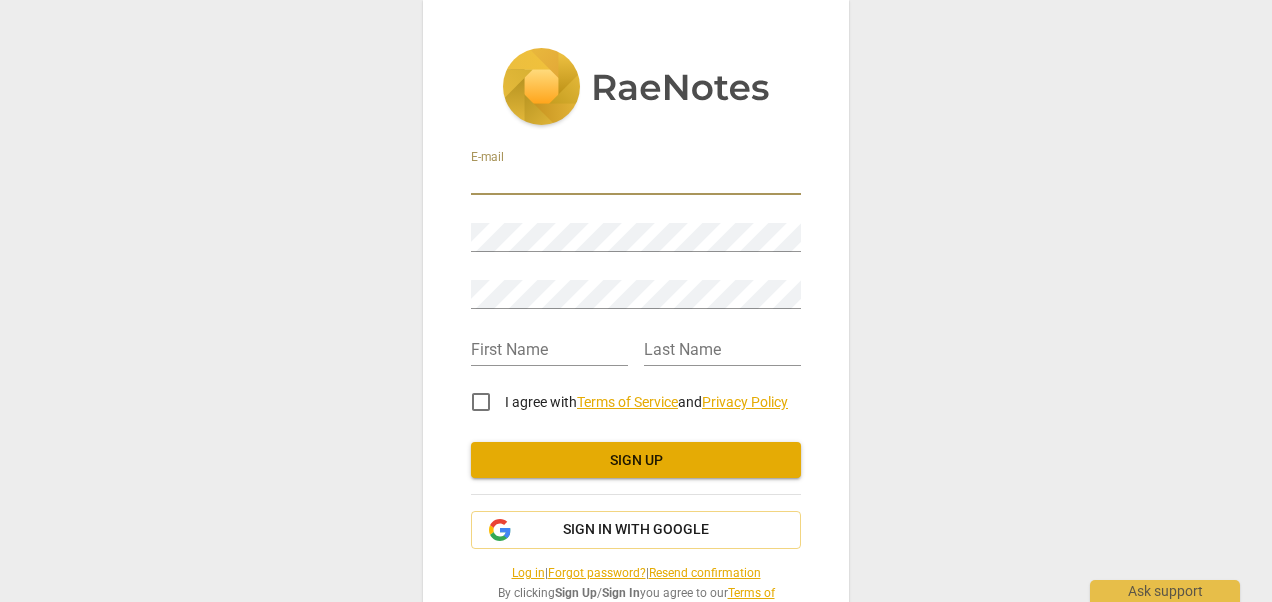 click at bounding box center (636, 180) 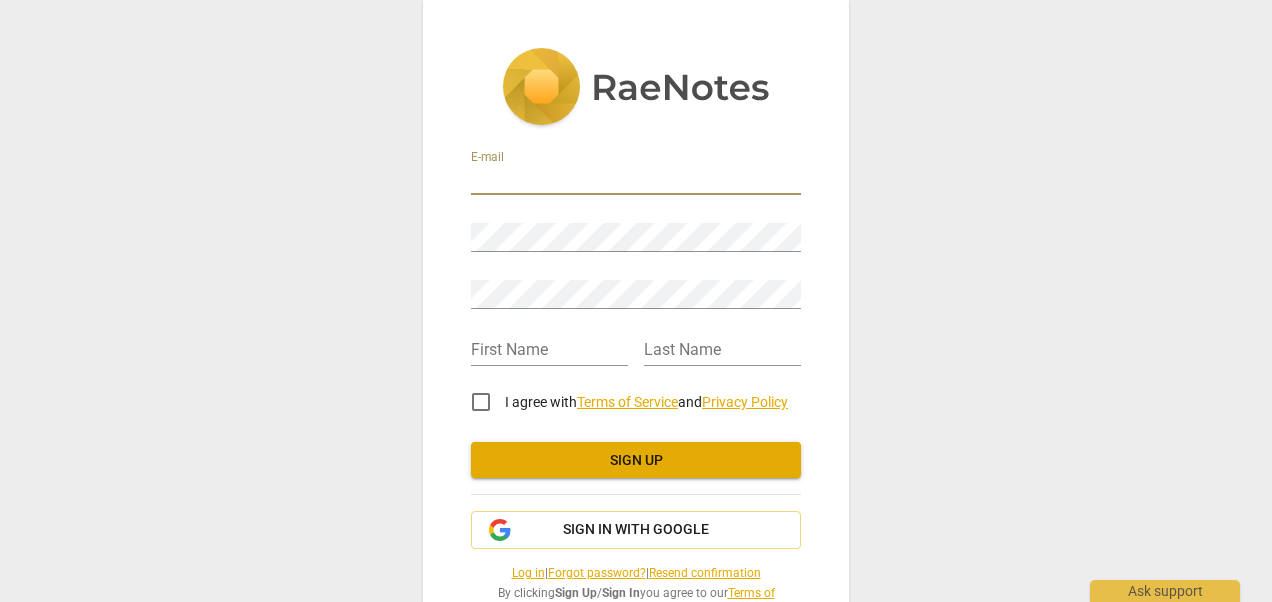 type on "[PERSON_NAME][EMAIL_ADDRESS][PERSON_NAME][DOMAIN_NAME]" 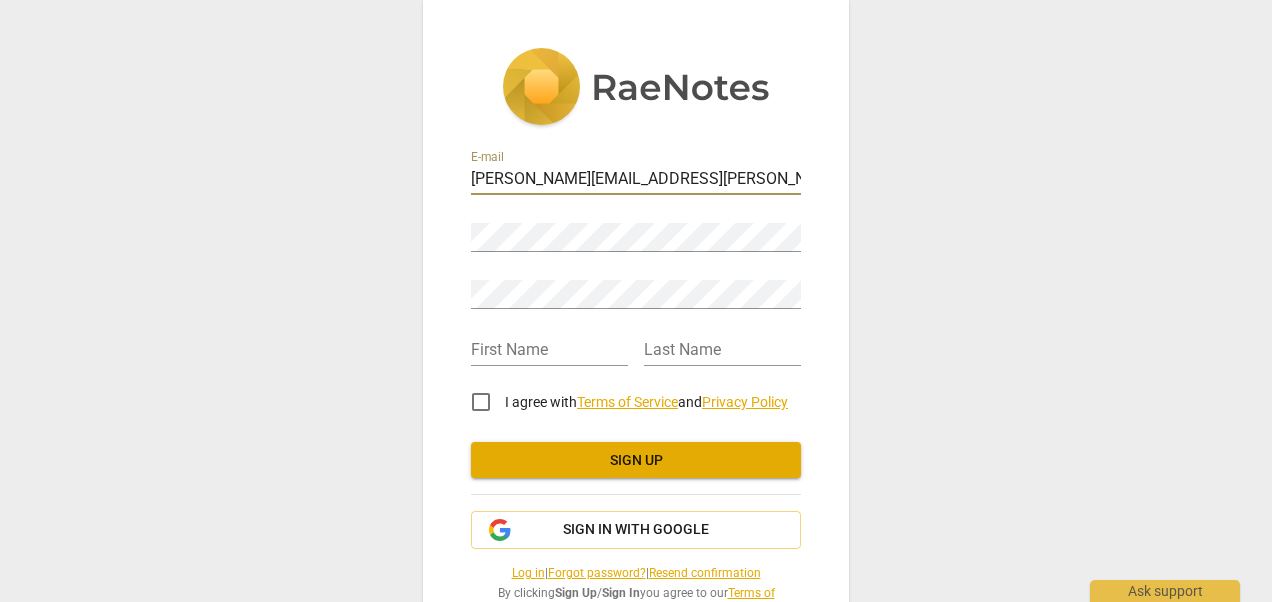type on "[PERSON_NAME]" 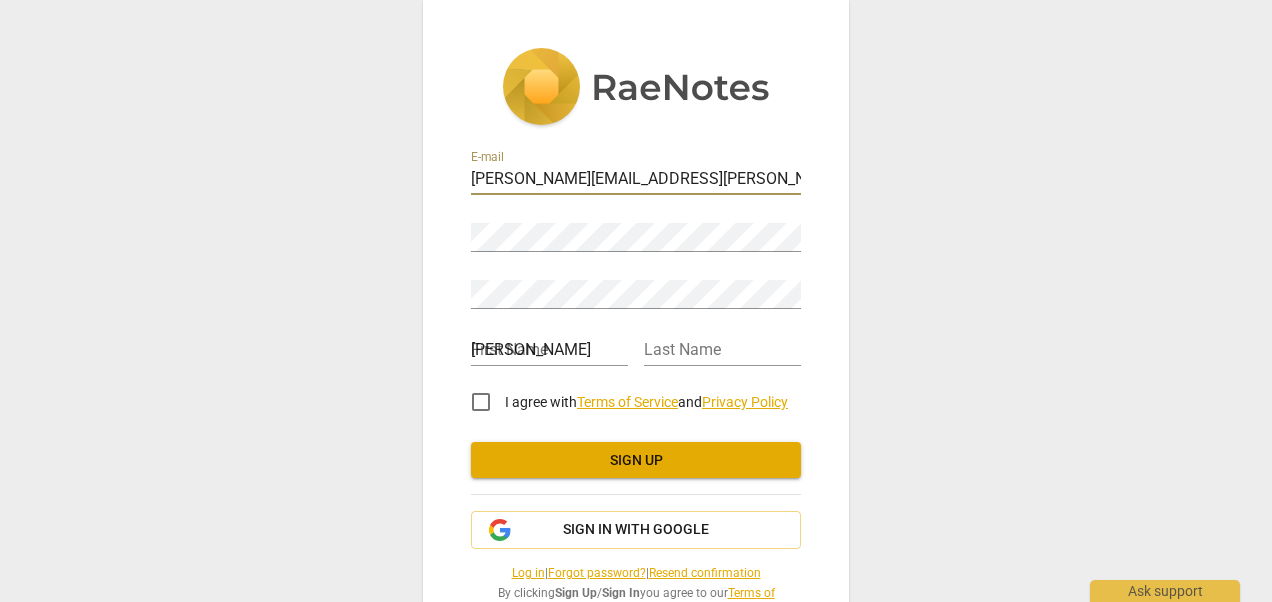 type on "corsie" 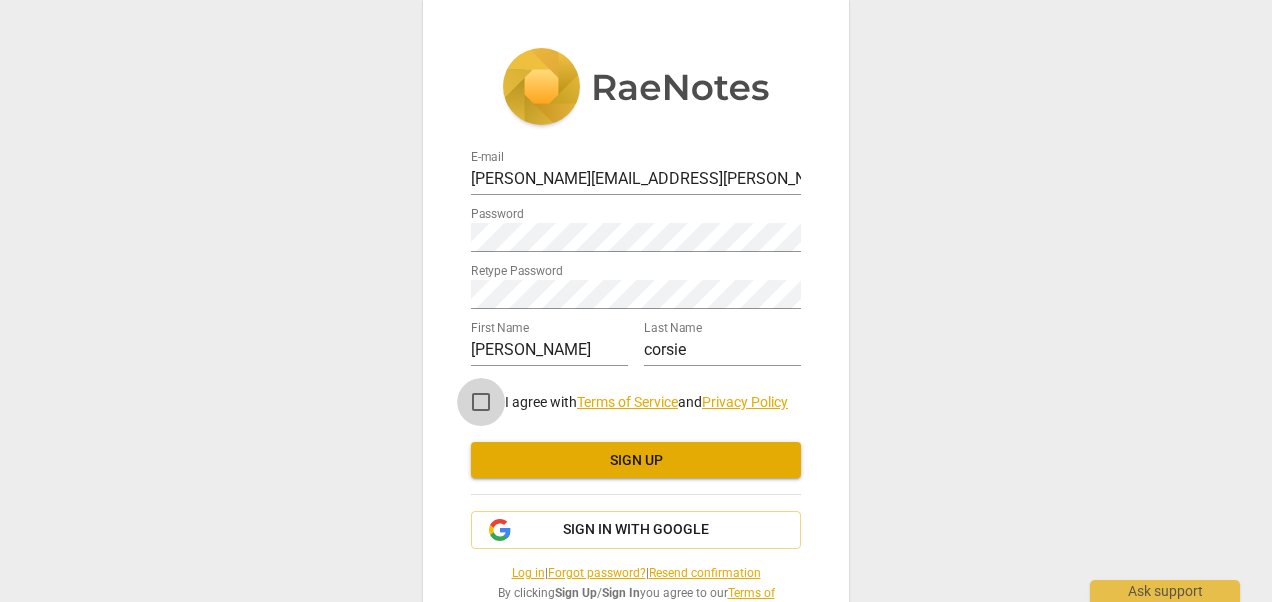 click on "I agree with  Terms of Service  and  Privacy Policy" at bounding box center (481, 402) 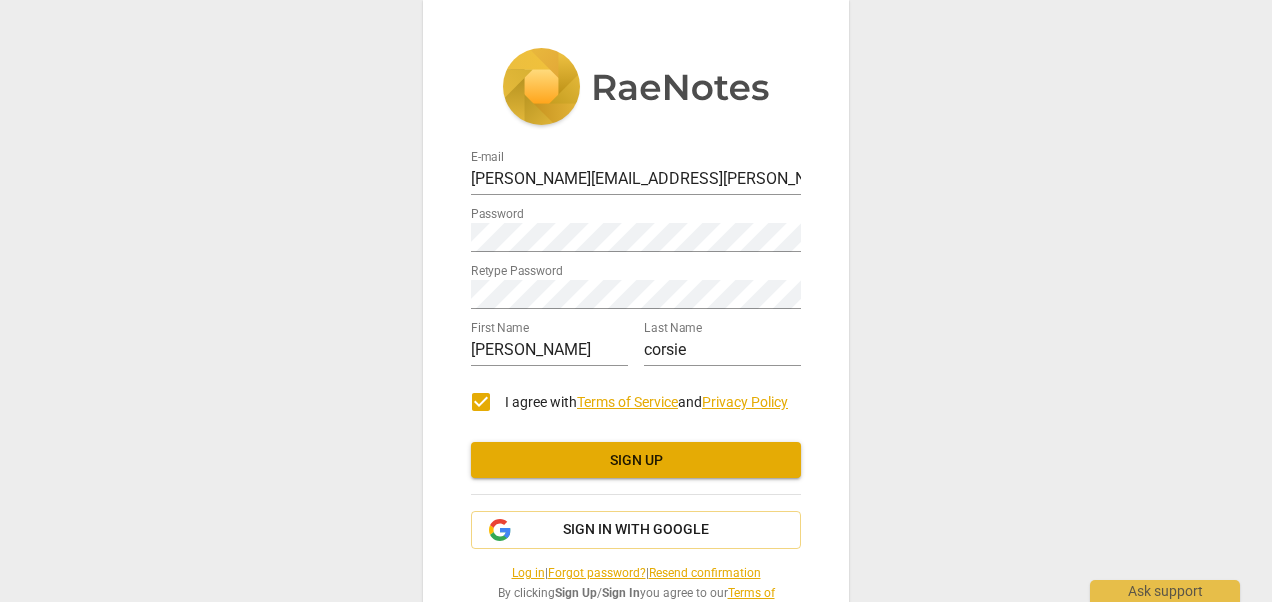 click on "Sign up" at bounding box center [636, 461] 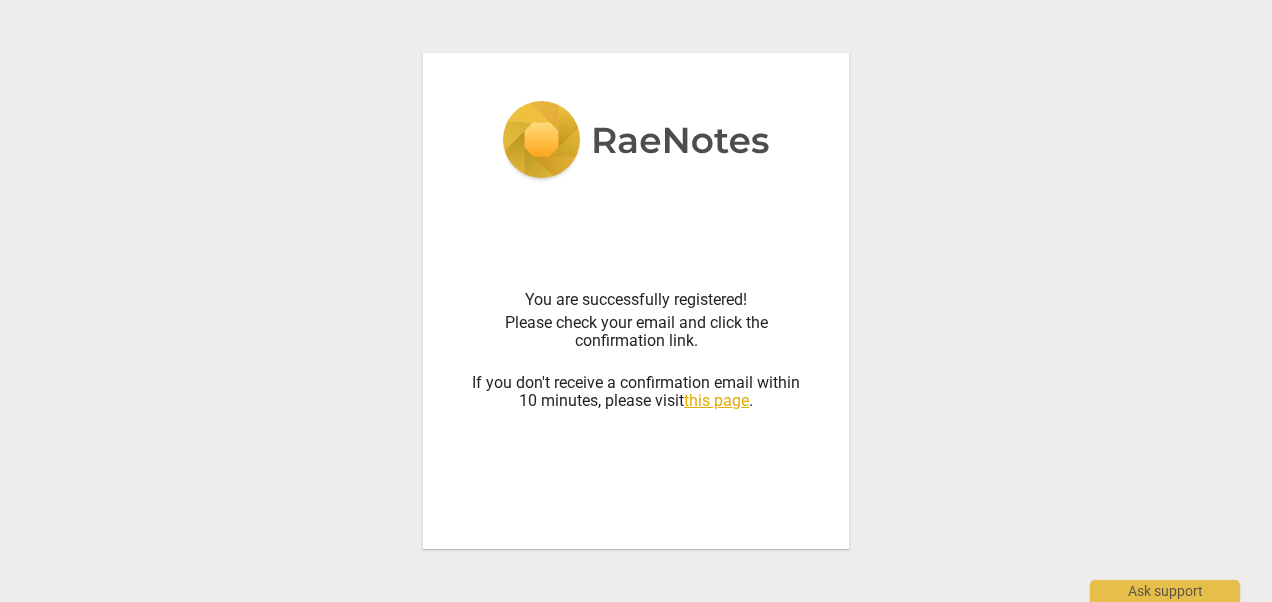 click on "You are successfully registered! Please check your email and click the confirmation link. If you don't receive a confirmation email within 10 minutes, please visit  this page . E-mail andrew.corsie@london.anglican.org Password Retype Password First Name andrew Last Name corsie I agree with  Terms of Service  and  Privacy Policy Sign up Sign in with Google Log in    |    Forgot password?    |    Resend confirmation By clicking  Sign Up / Sign In  you agree to our  Terms of Service  and  Privacy Policy ." at bounding box center [636, 301] 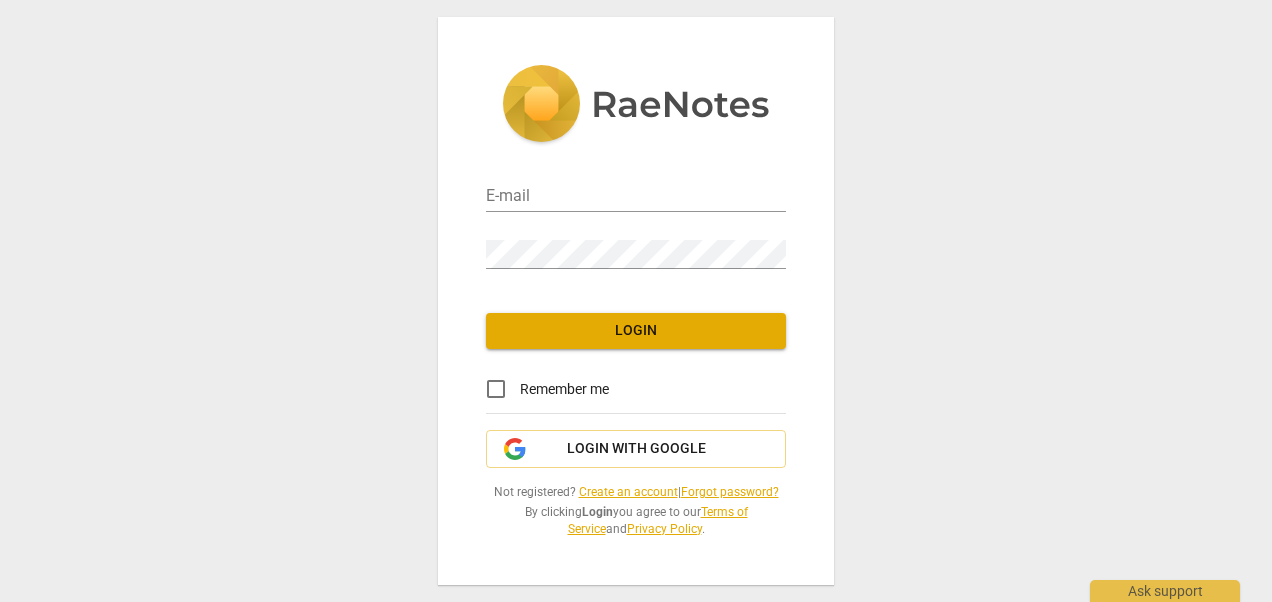 scroll, scrollTop: 0, scrollLeft: 0, axis: both 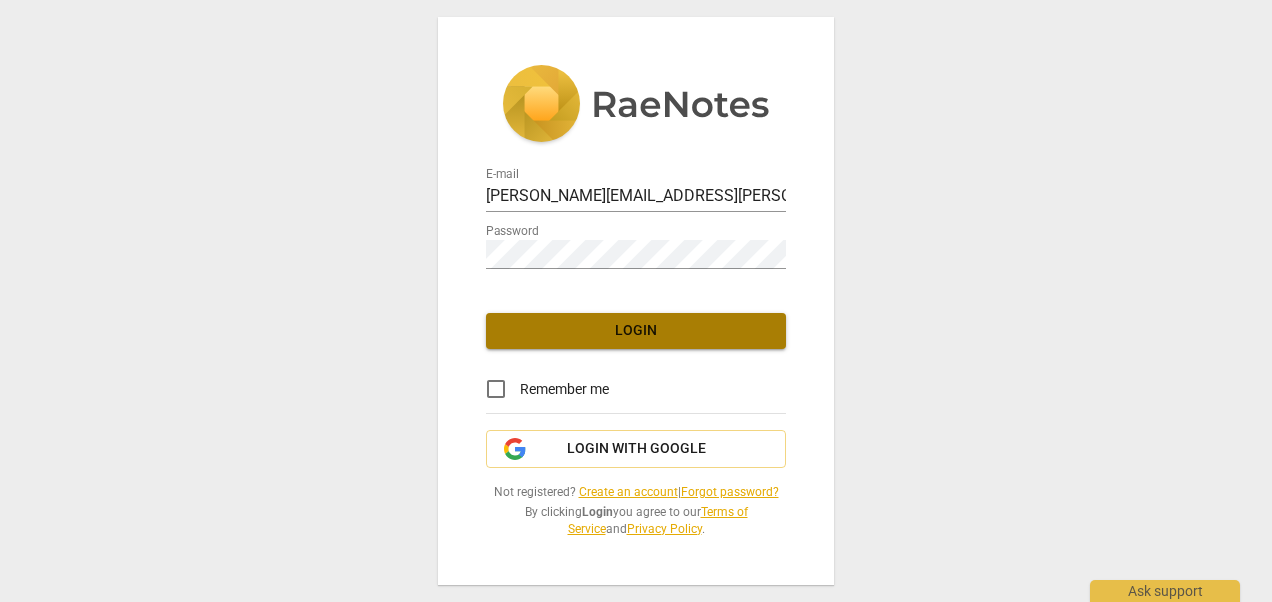 click on "Login" at bounding box center (636, 331) 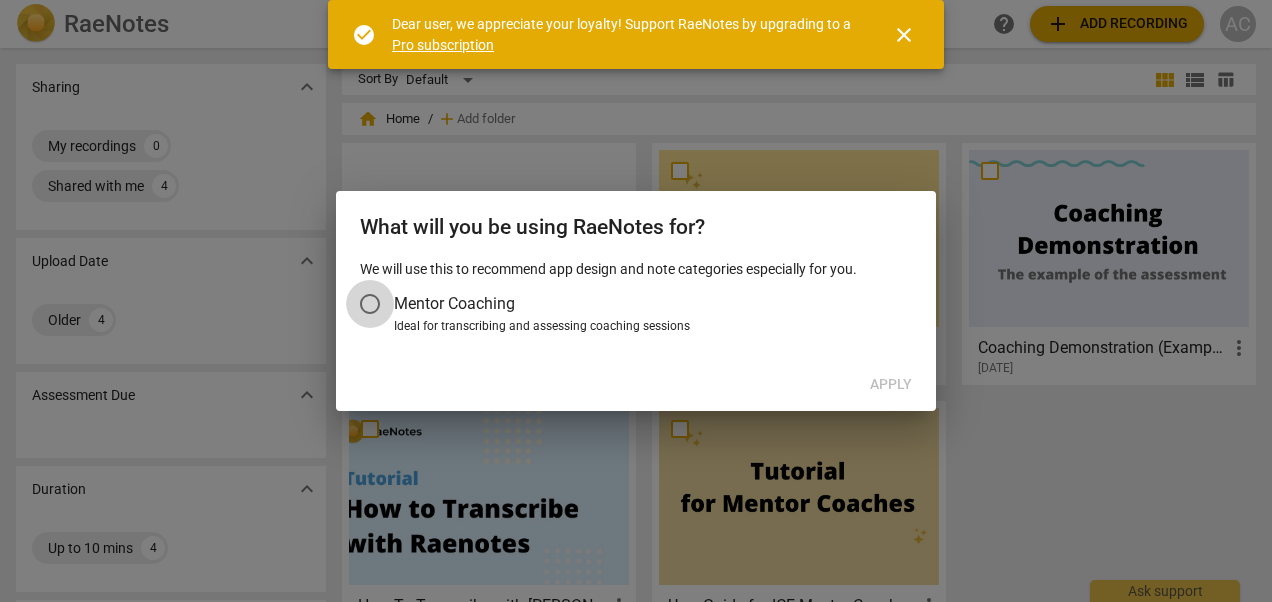 click on "Mentor Coaching" at bounding box center [370, 304] 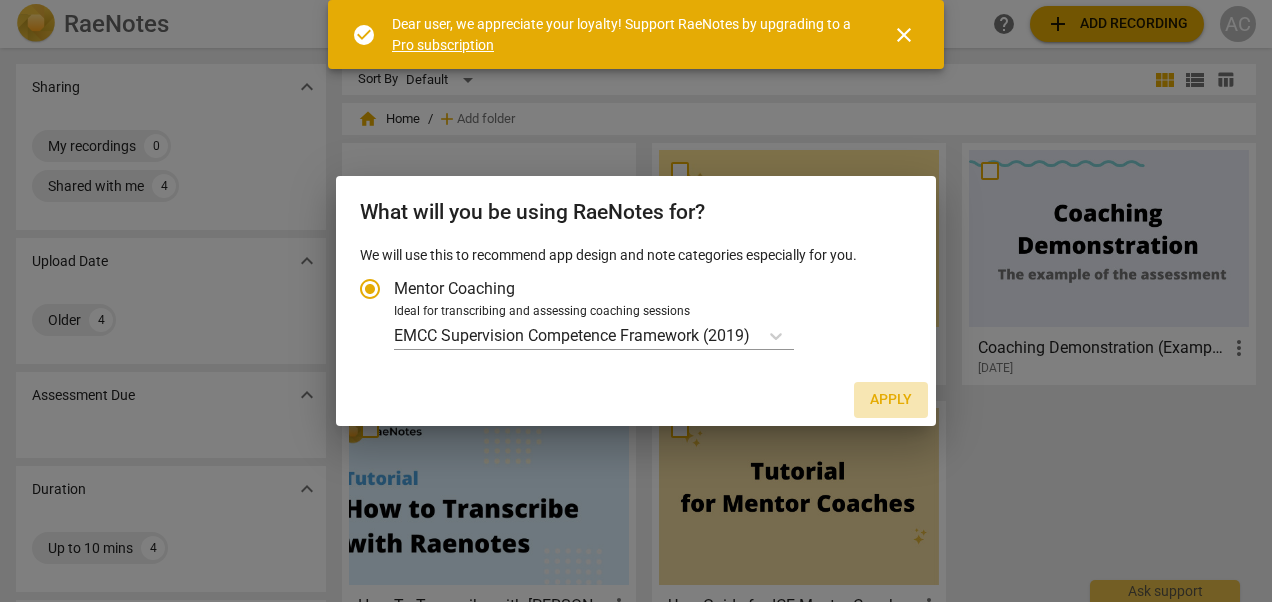 click on "Apply" at bounding box center (891, 400) 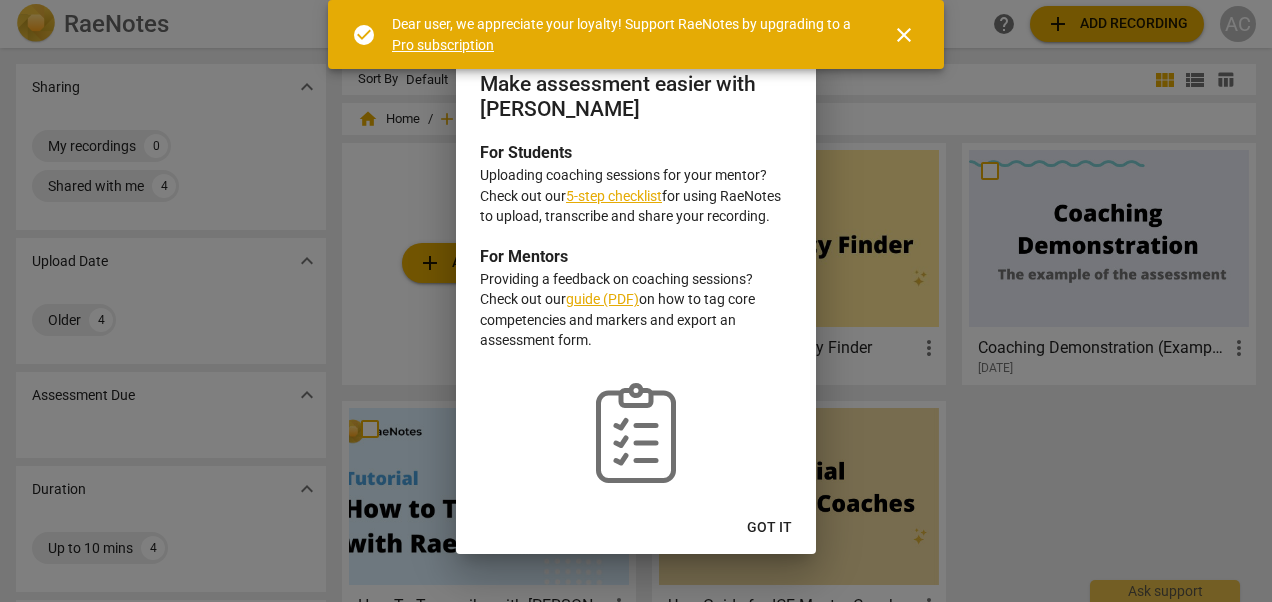 click at bounding box center [636, 301] 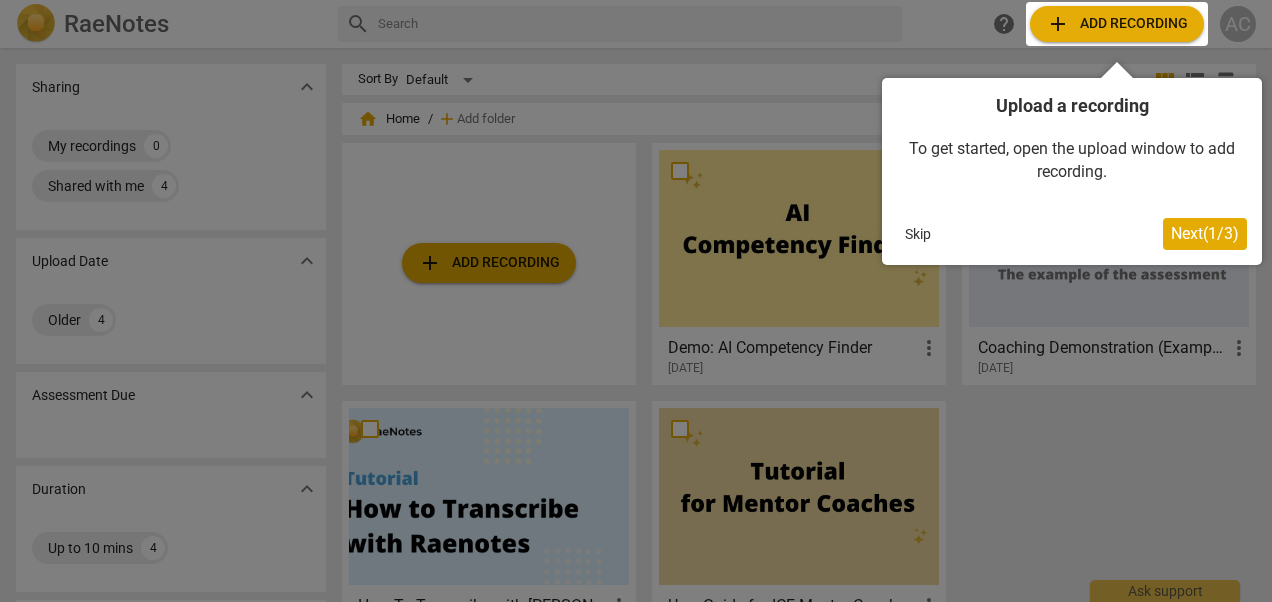 click on "Next  ( 1 / 3 )" at bounding box center [1205, 233] 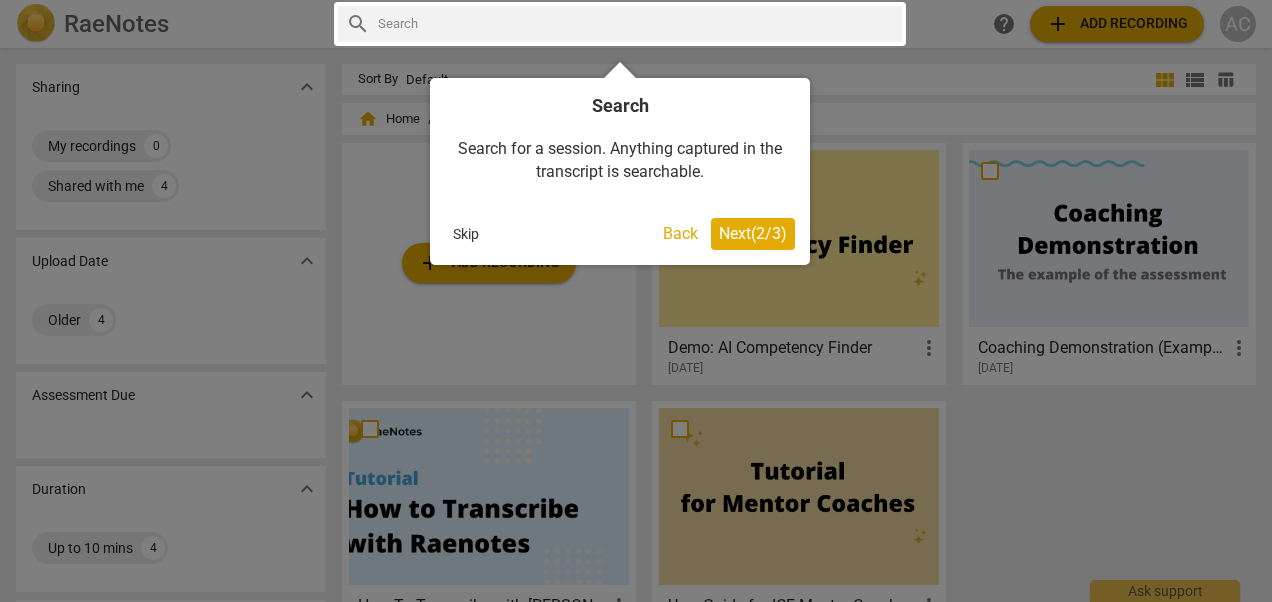 click on "Next  ( 2 / 3 )" at bounding box center (753, 233) 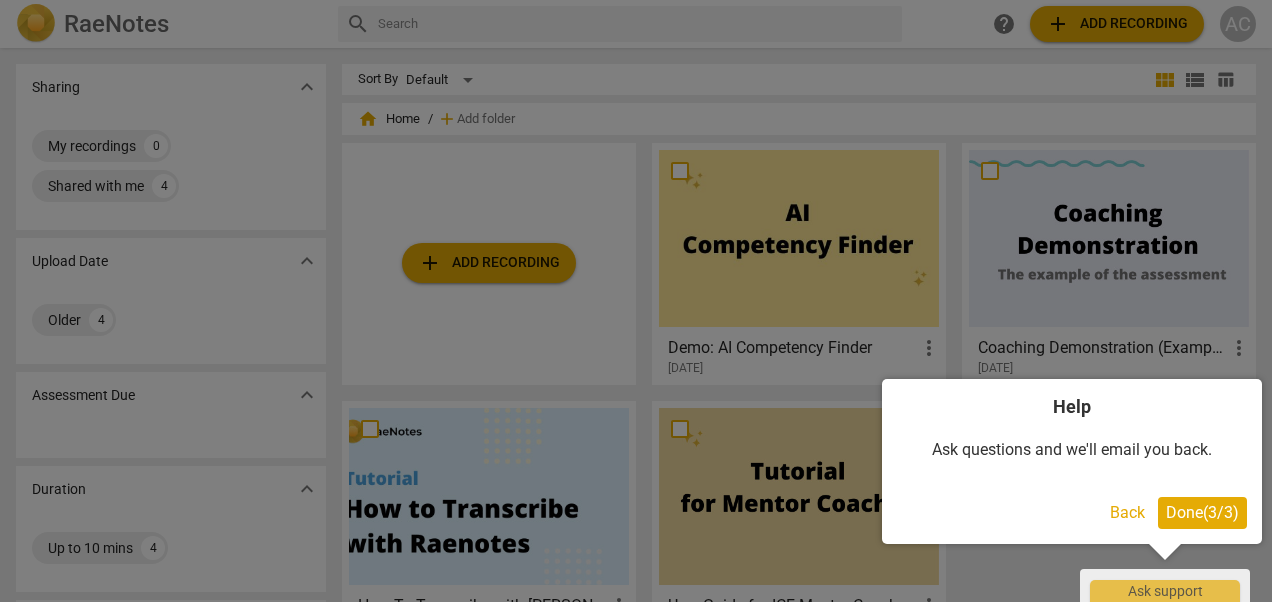 click on "Done  ( 3 / 3 )" at bounding box center (1202, 512) 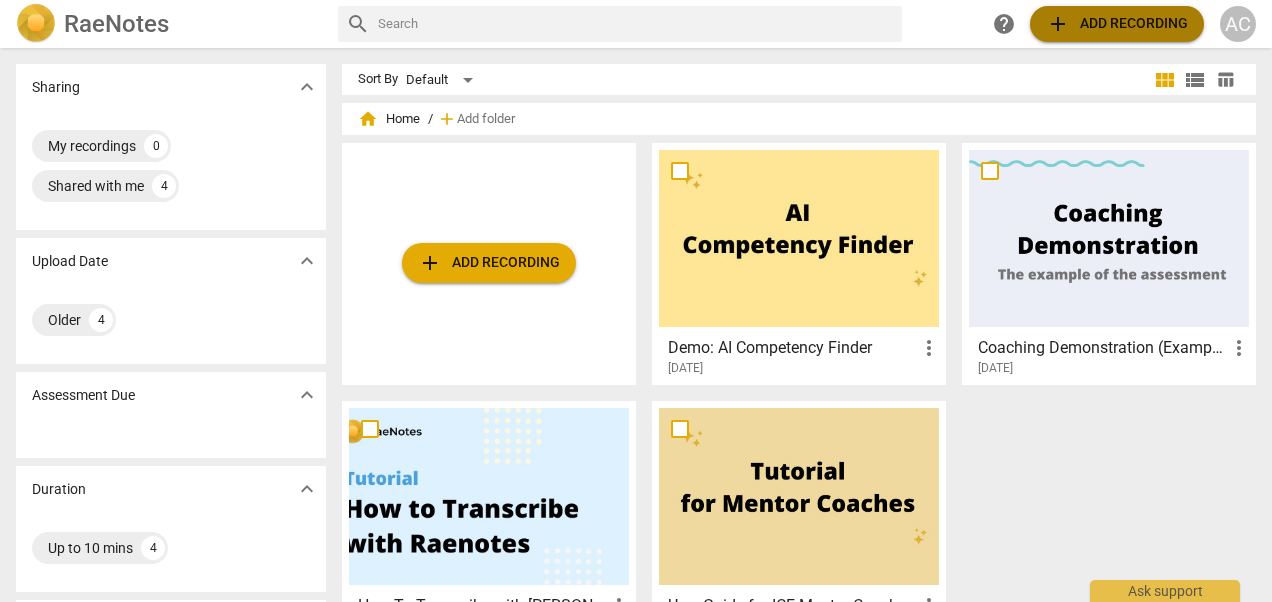 click on "add   Add recording" at bounding box center (1117, 24) 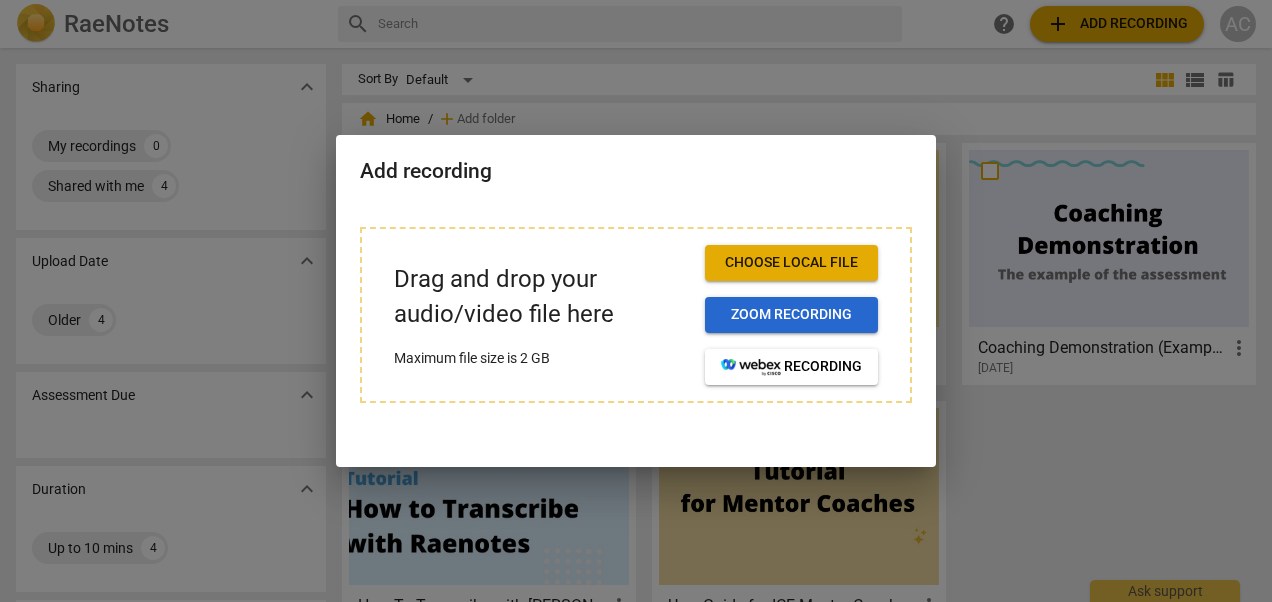 click on "Zoom recording" at bounding box center [791, 315] 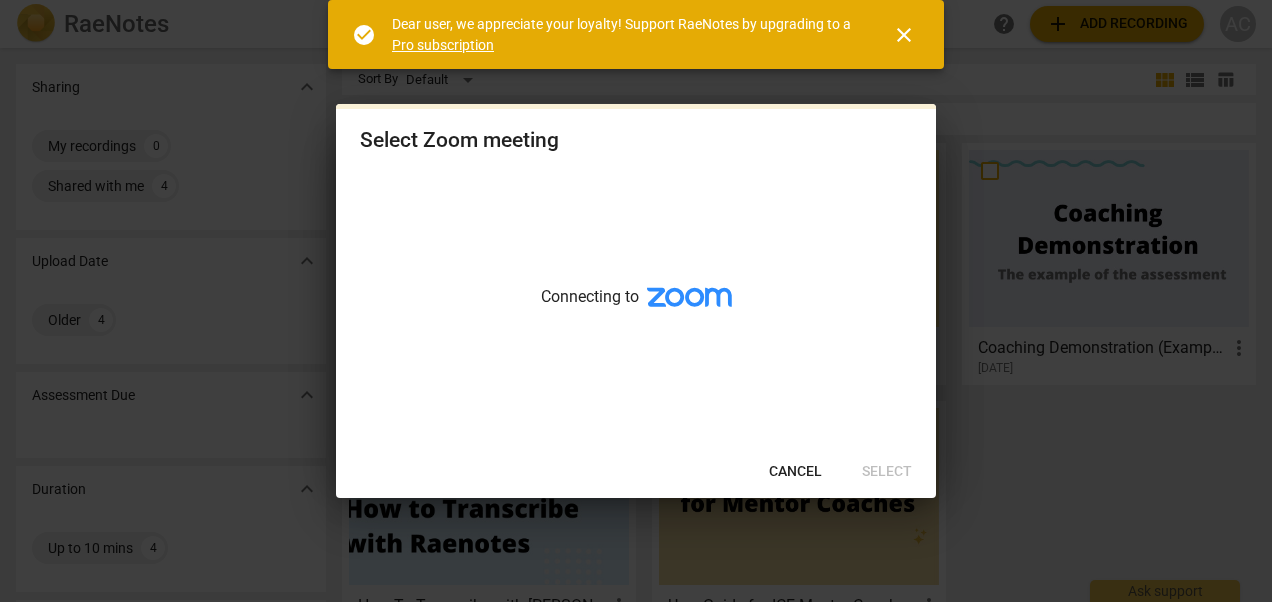 scroll, scrollTop: 0, scrollLeft: 0, axis: both 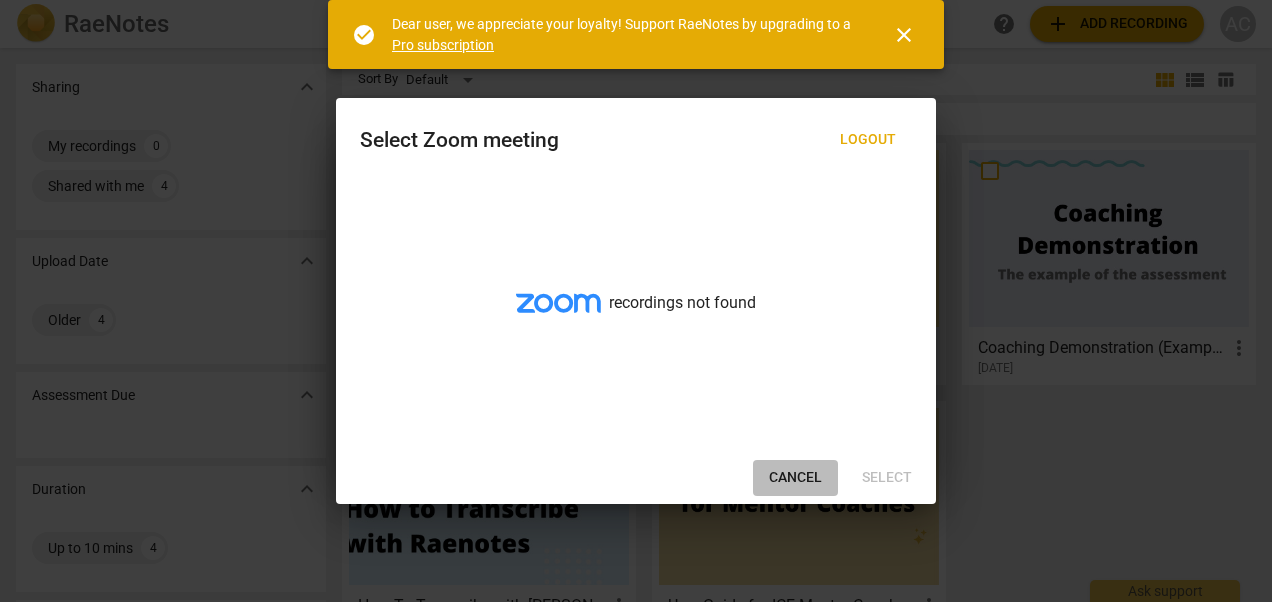click on "Cancel" at bounding box center [795, 478] 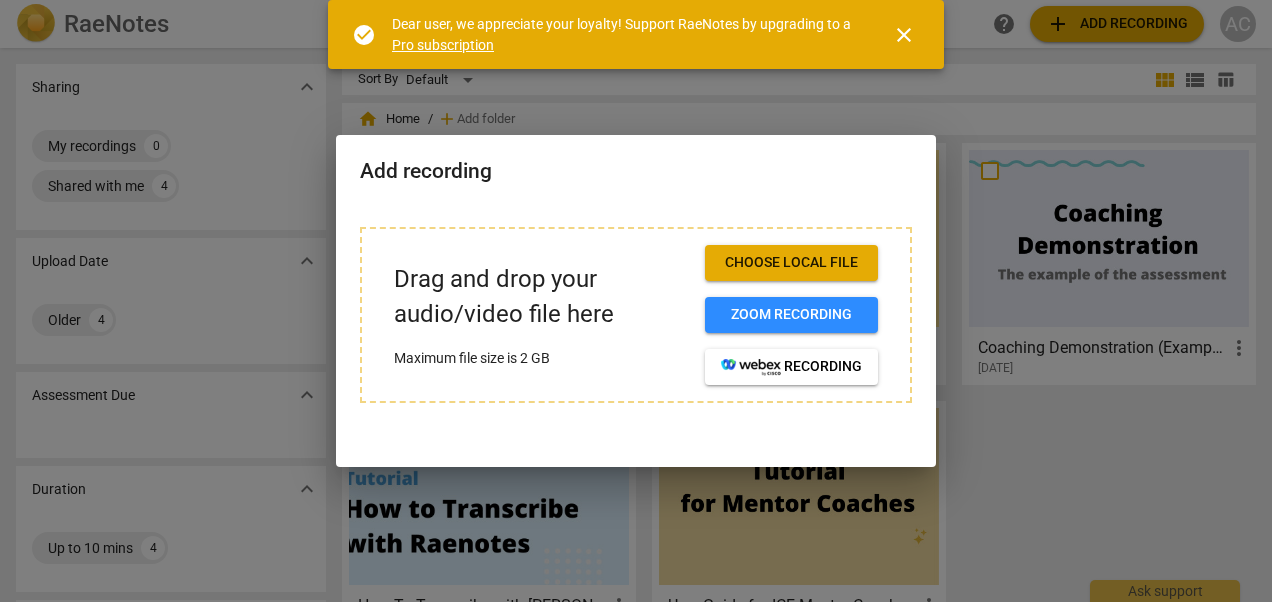 click on "close" at bounding box center (904, 35) 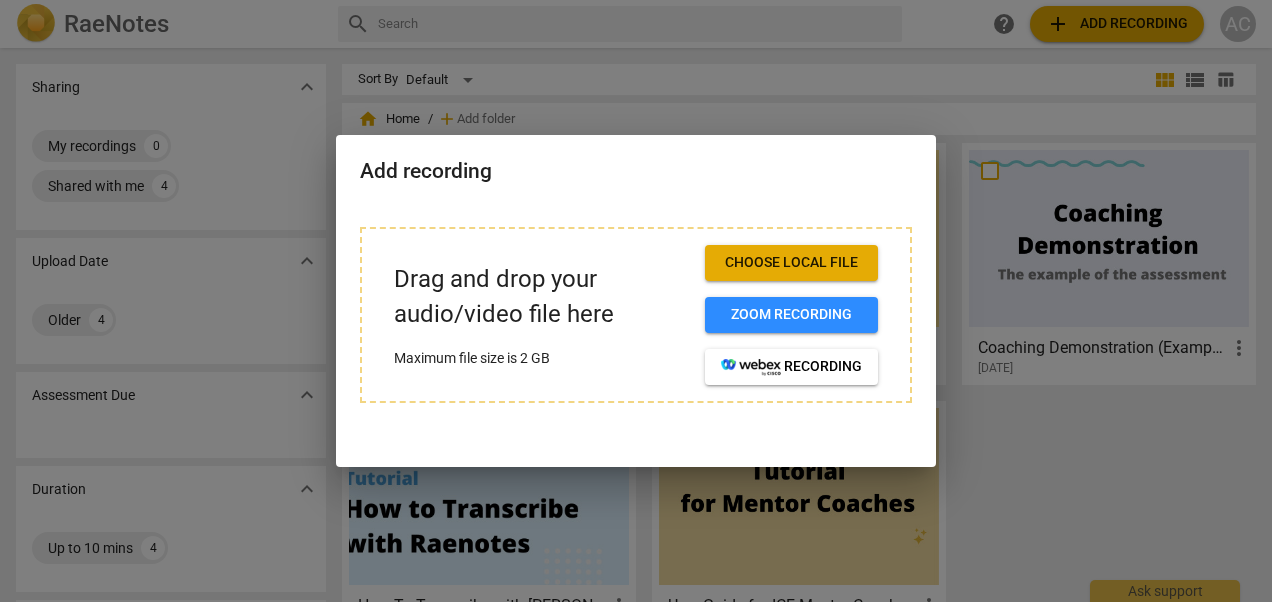 click at bounding box center (636, 301) 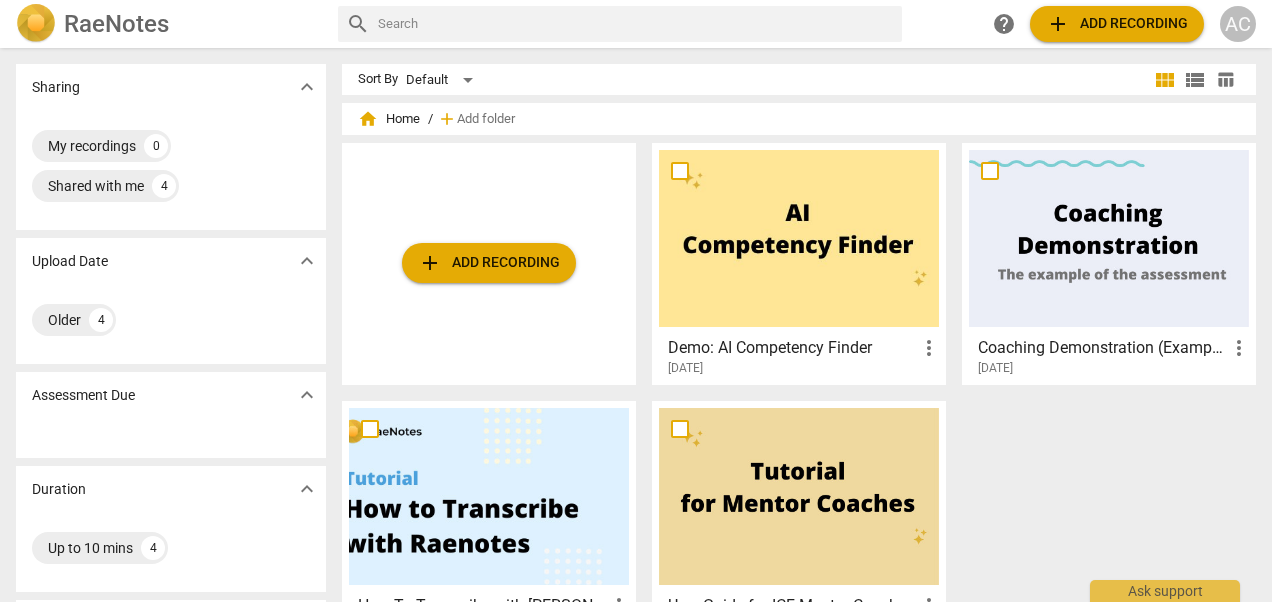 click on "add   Add recording Demo: AI Competency Finder more_vert 2023-08-18 Coaching Demonstration (Example) more_vert 2021-06-01 How To Transcribe with RaeNotes more_vert 2020-07-05 User Guide for ICF Mentor Coaches more_vert 2020-06-23" at bounding box center (807, 401) 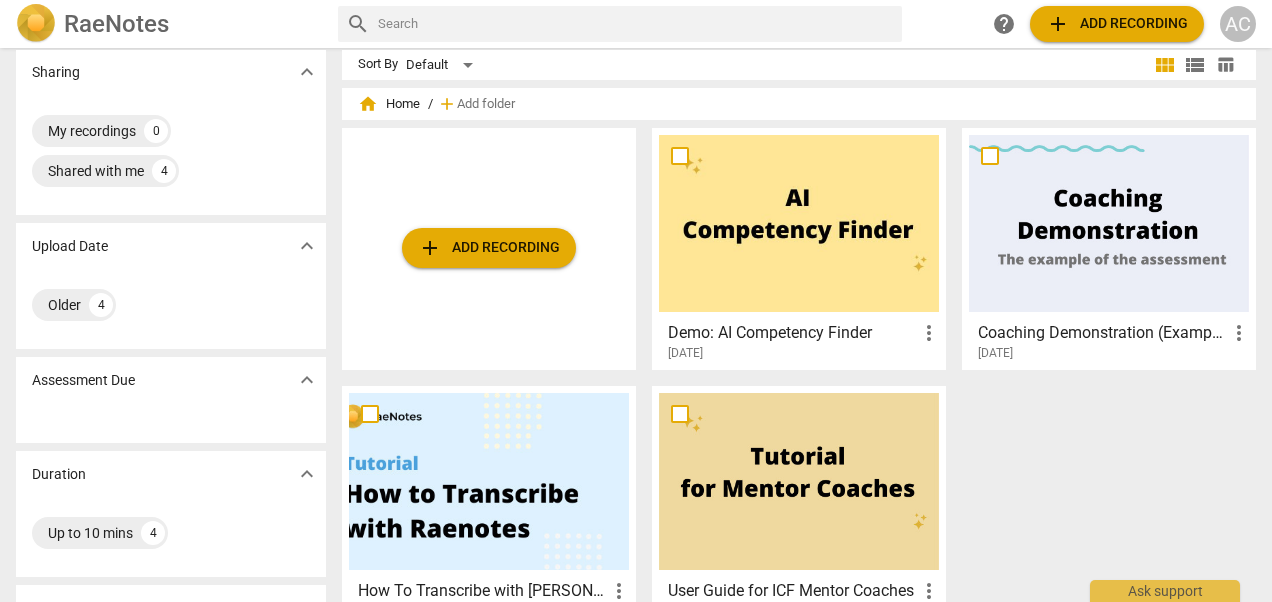 scroll, scrollTop: 16, scrollLeft: 0, axis: vertical 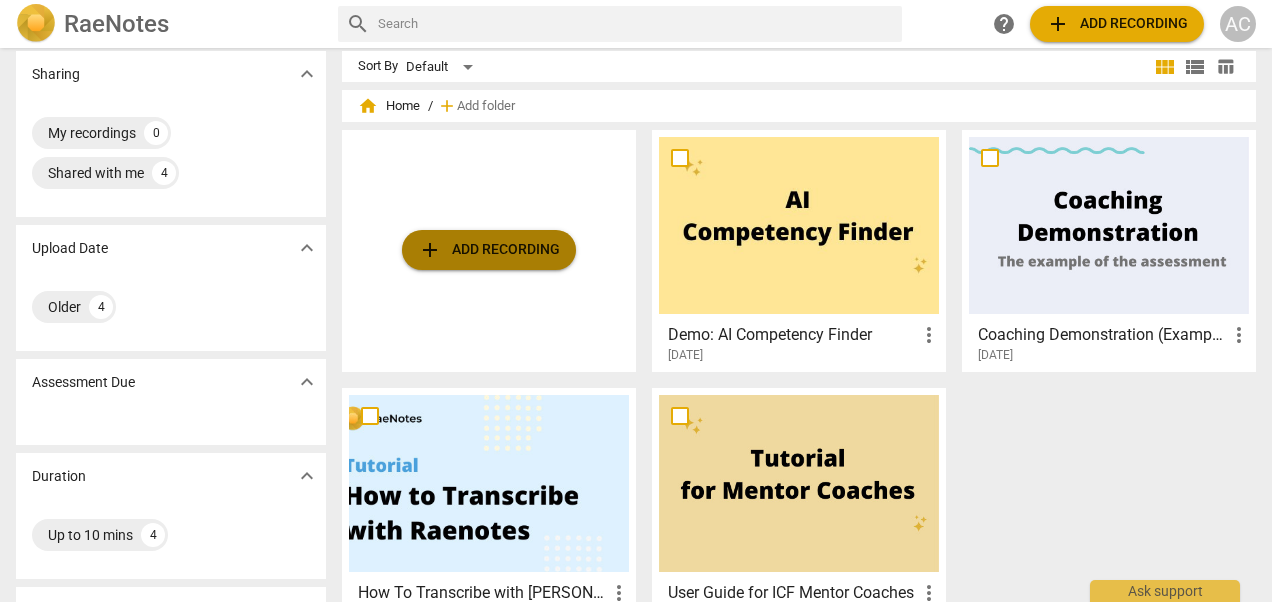 click on "add   Add recording" at bounding box center [489, 250] 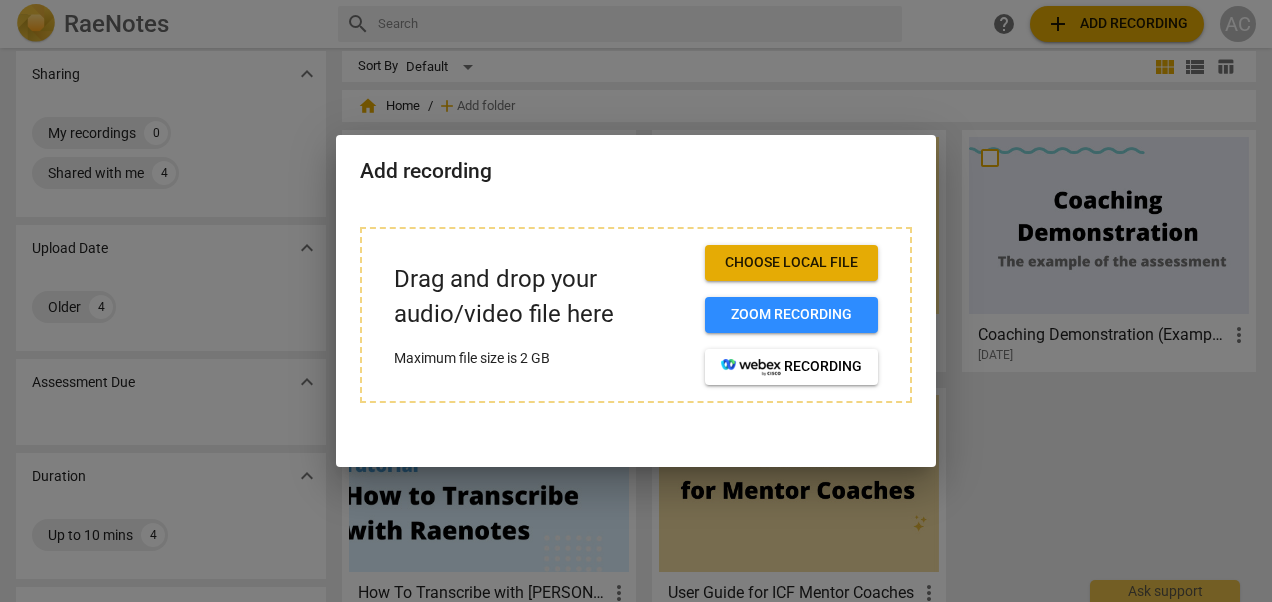 drag, startPoint x: 470, startPoint y: 292, endPoint x: 1003, endPoint y: 494, distance: 569.99384 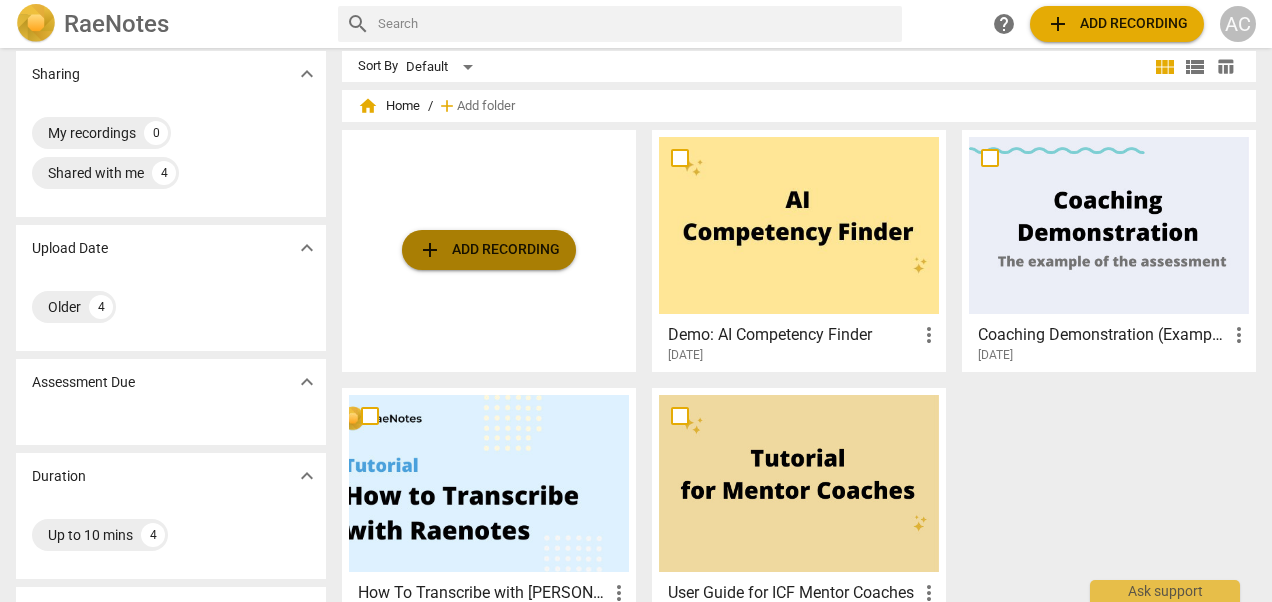 click on "add   Add recording" at bounding box center (489, 250) 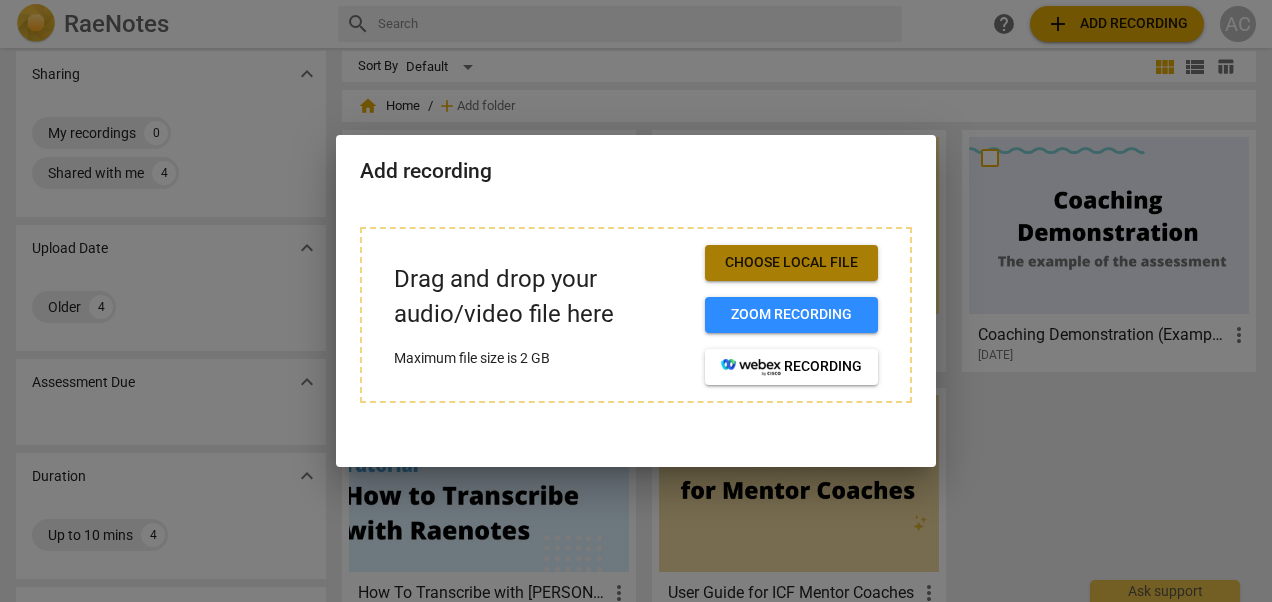 click on "Choose local file" at bounding box center (791, 263) 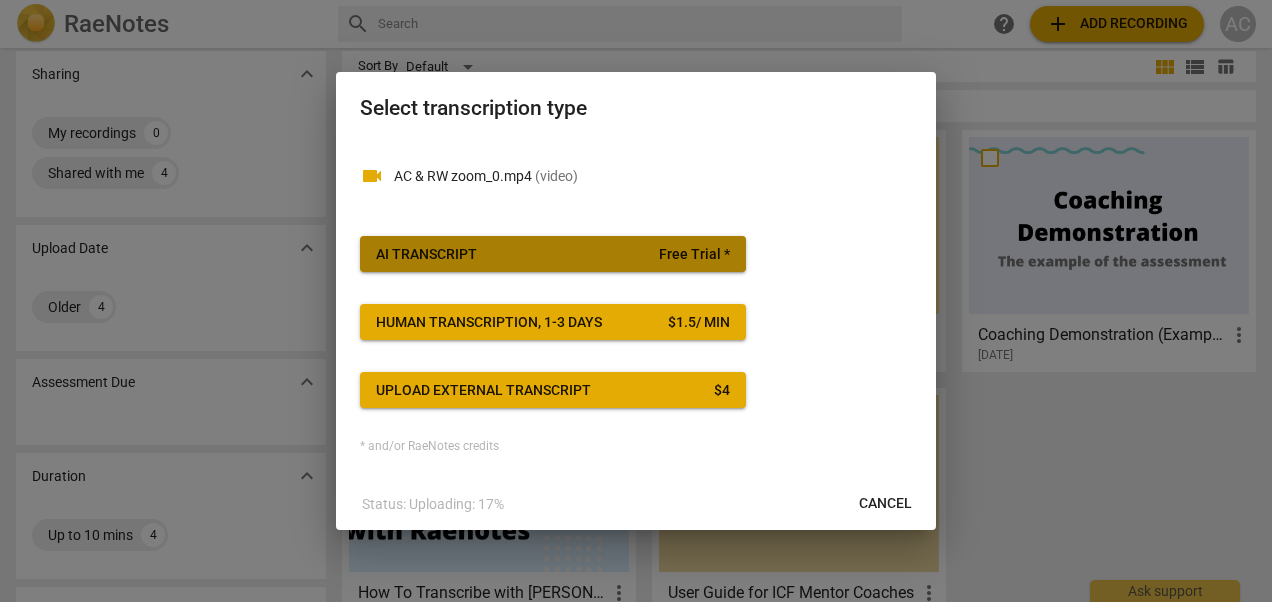 click on "AI Transcript Free Trial *" at bounding box center (553, 254) 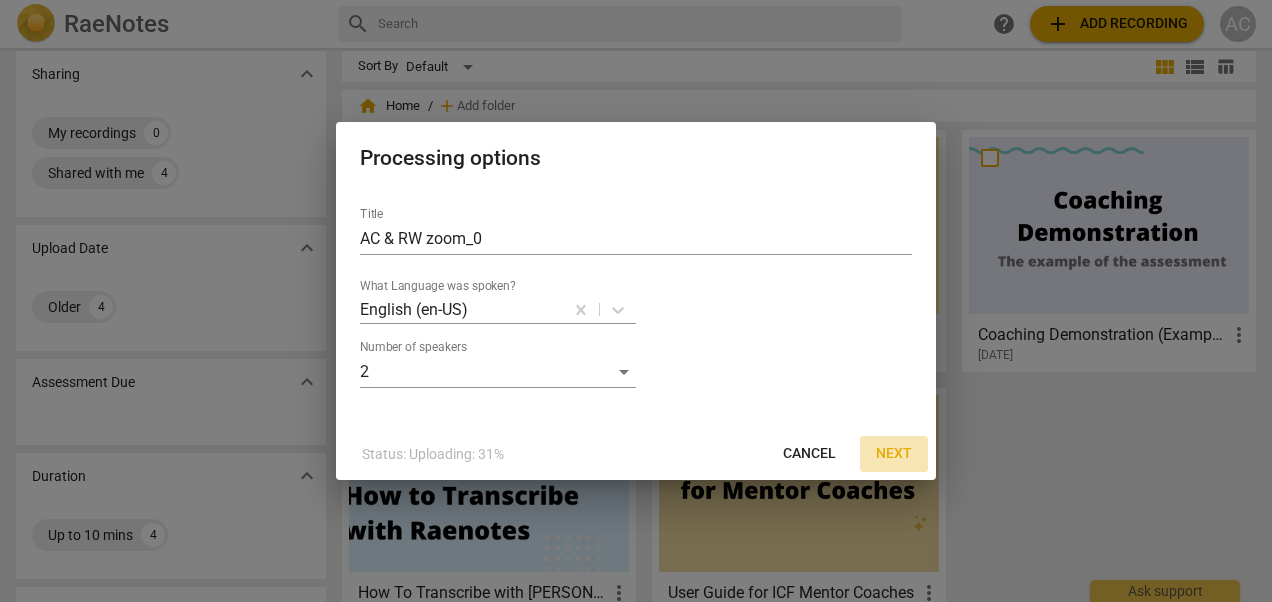 click on "Next" at bounding box center (894, 454) 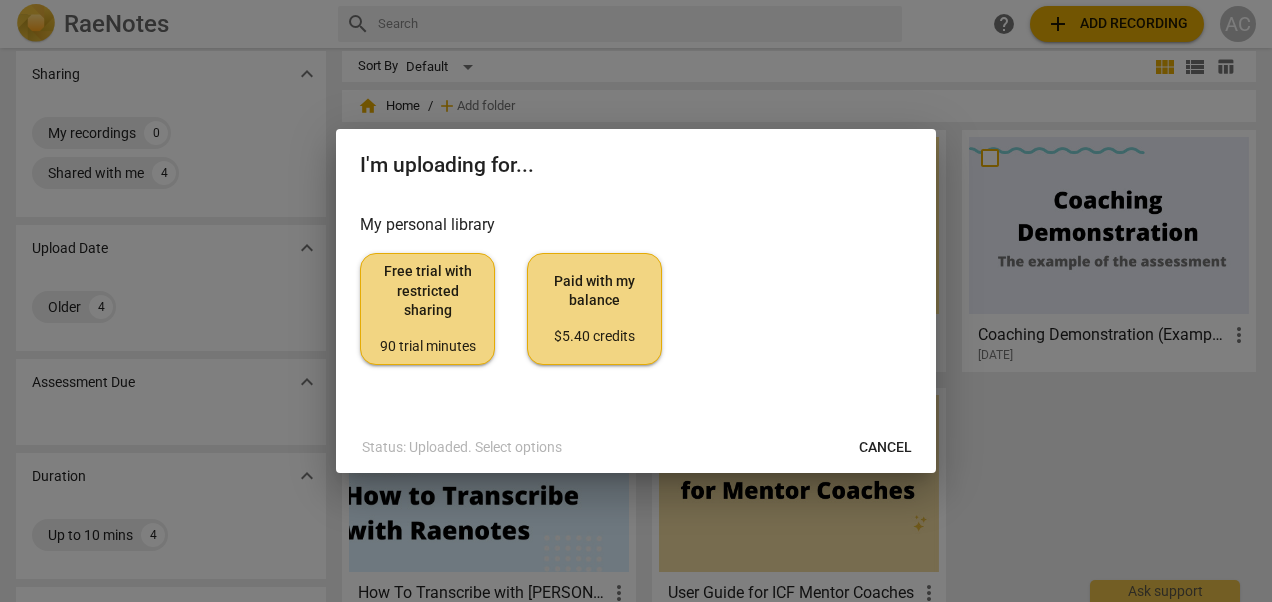 click on "Free trial with restricted sharing 90 trial minutes" at bounding box center (427, 309) 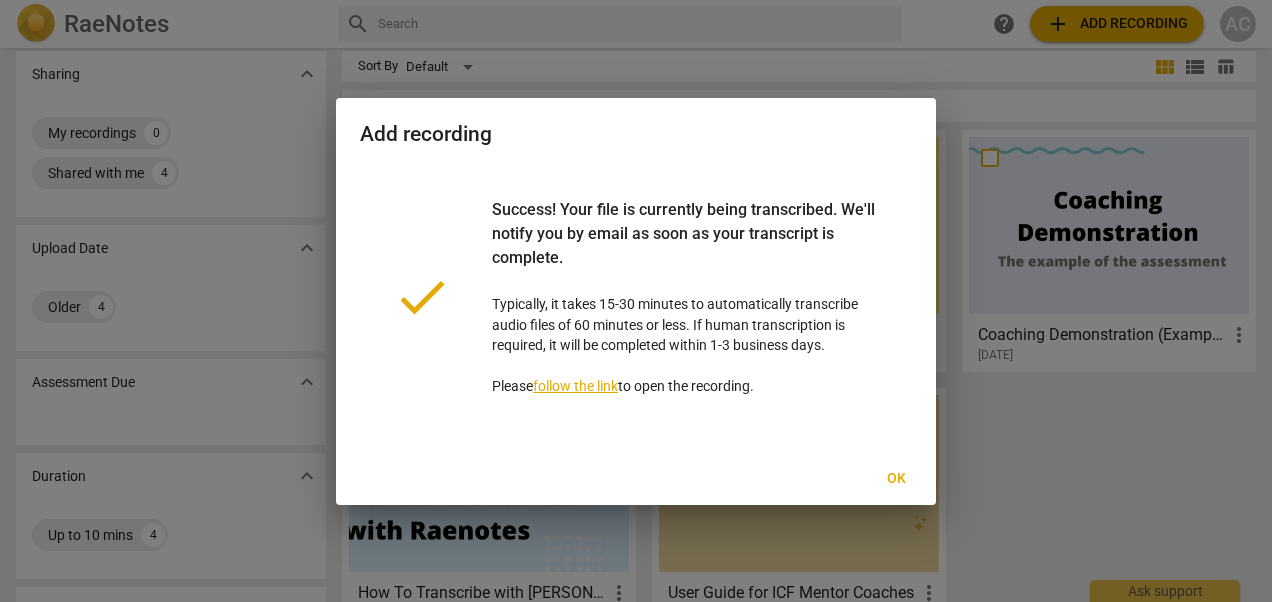 click on "follow the link" at bounding box center (575, 386) 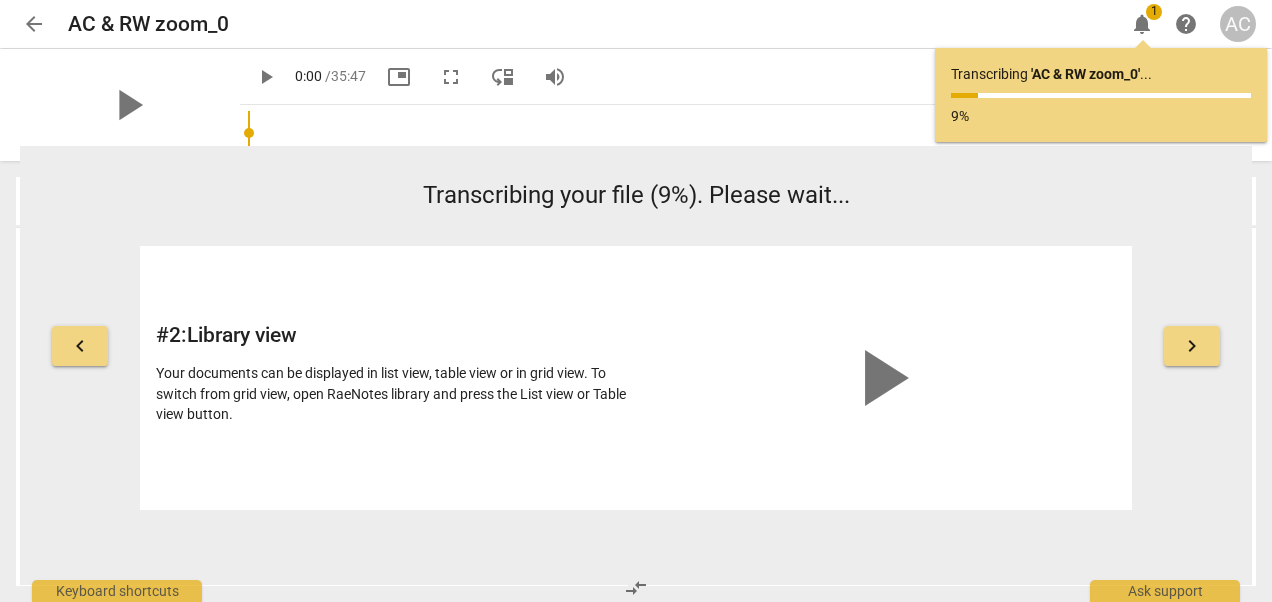 click on "keyboard_arrow_left Transcribing your file (9%). Please wait... # 2 :  Library view Your documents can be displayed in list view, table view or in grid view. To switch from grid view, open RaeNotes library and press the List view or Table view button. play_arrow keyboard_arrow_right" at bounding box center [636, 365] 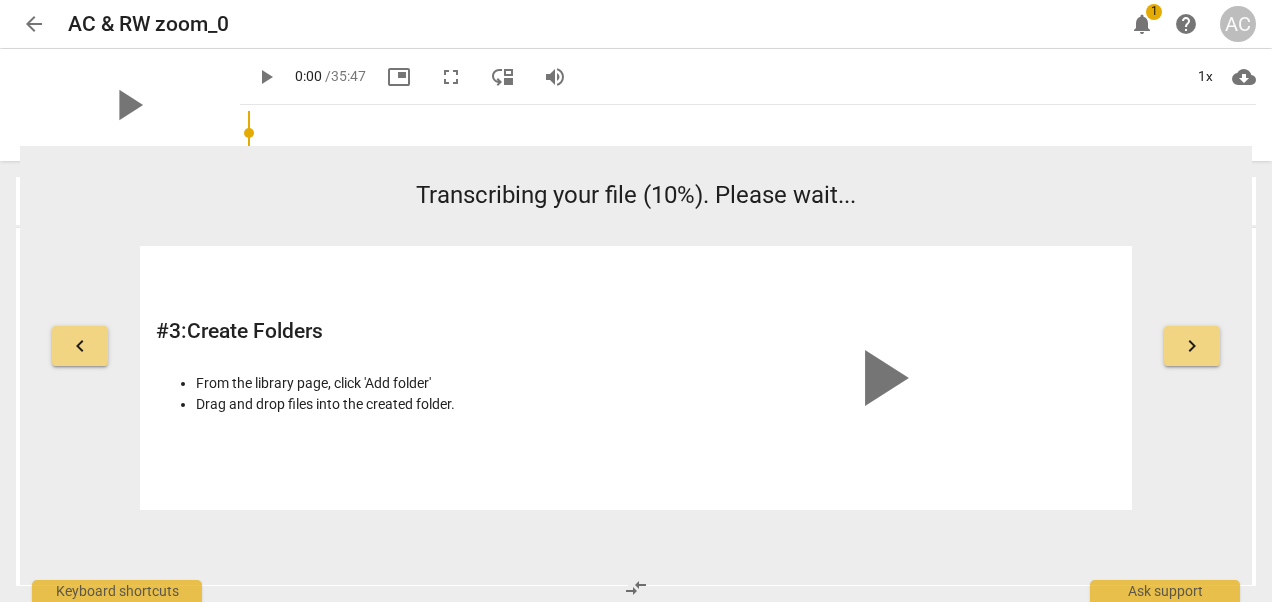 click on "keyboard_arrow_left Transcribing your file (10%). Please wait... # 3 :  Create Folders From the library page, click 'Add folder' Drag and drop files into the created folder. play_arrow keyboard_arrow_right" at bounding box center (636, 365) 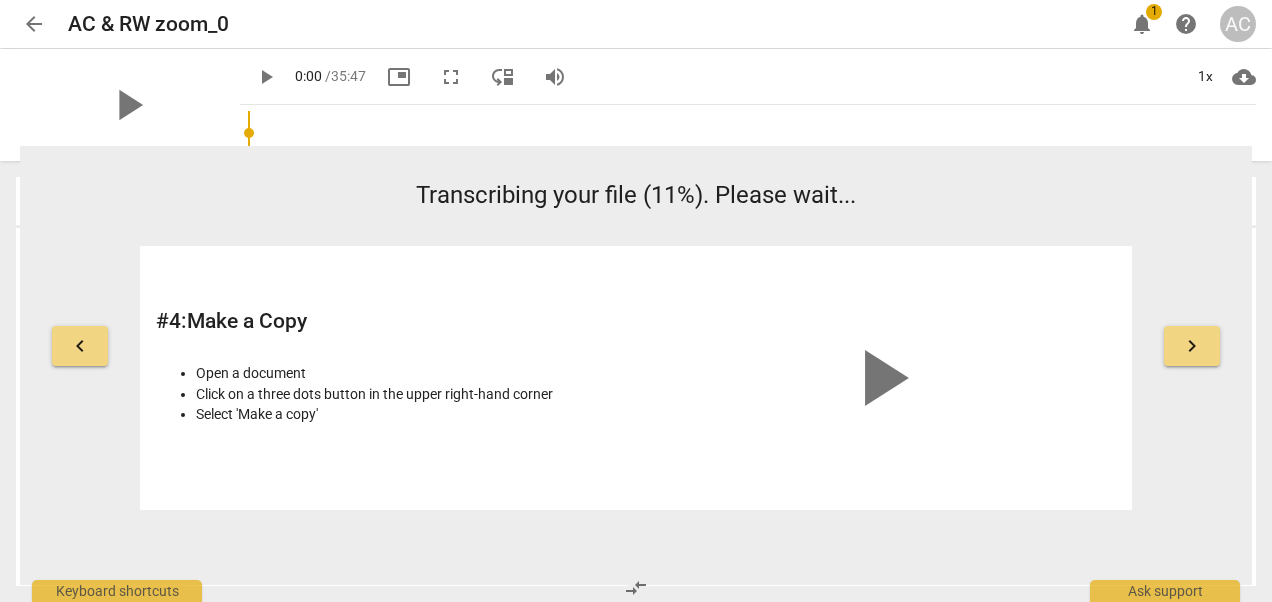 click on "keyboard_arrow_left Transcribing your file (11%). Please wait... # 4 :  Make a Copy Open a document Click on a three dots button in the upper right-hand corner Select 'Make a copy' play_arrow keyboard_arrow_right" at bounding box center [636, 365] 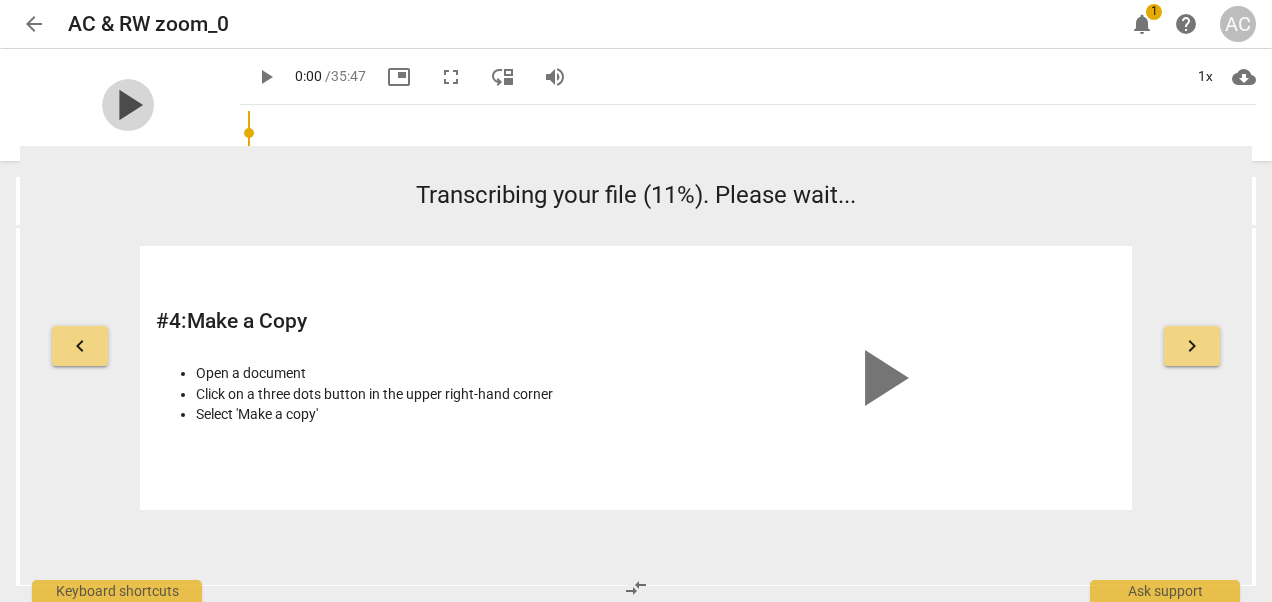 click on "play_arrow" at bounding box center (128, 105) 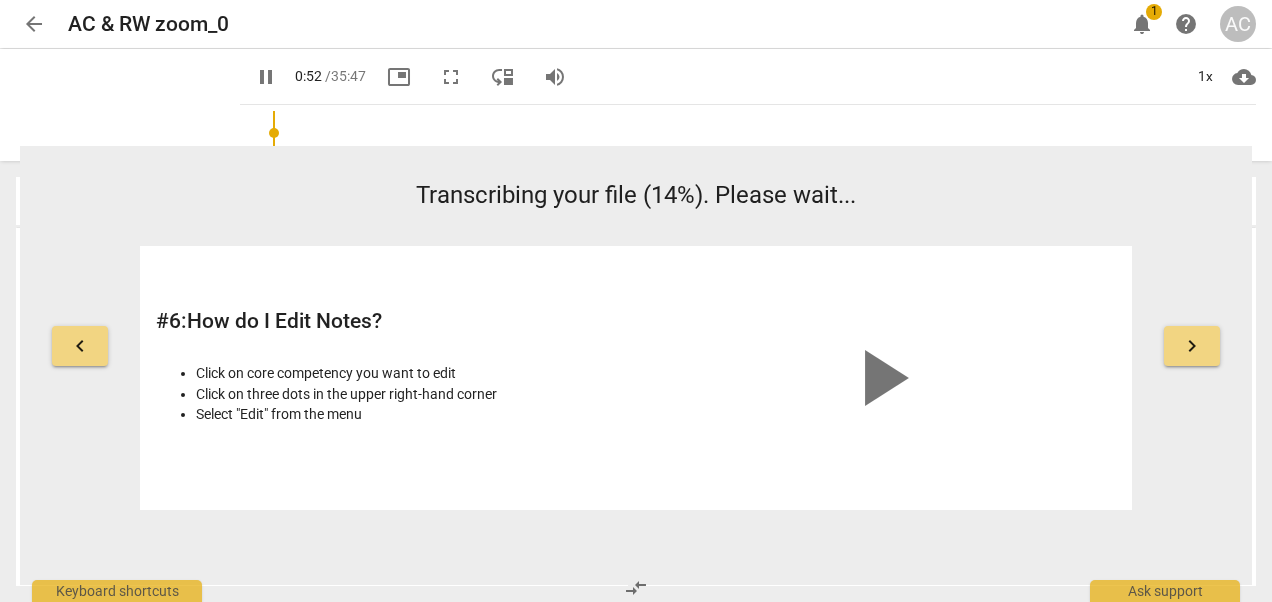 click on "pause 0:52   /  35:47 picture_in_picture fullscreen move_down volume_up 1x cloud_download" at bounding box center (748, 77) 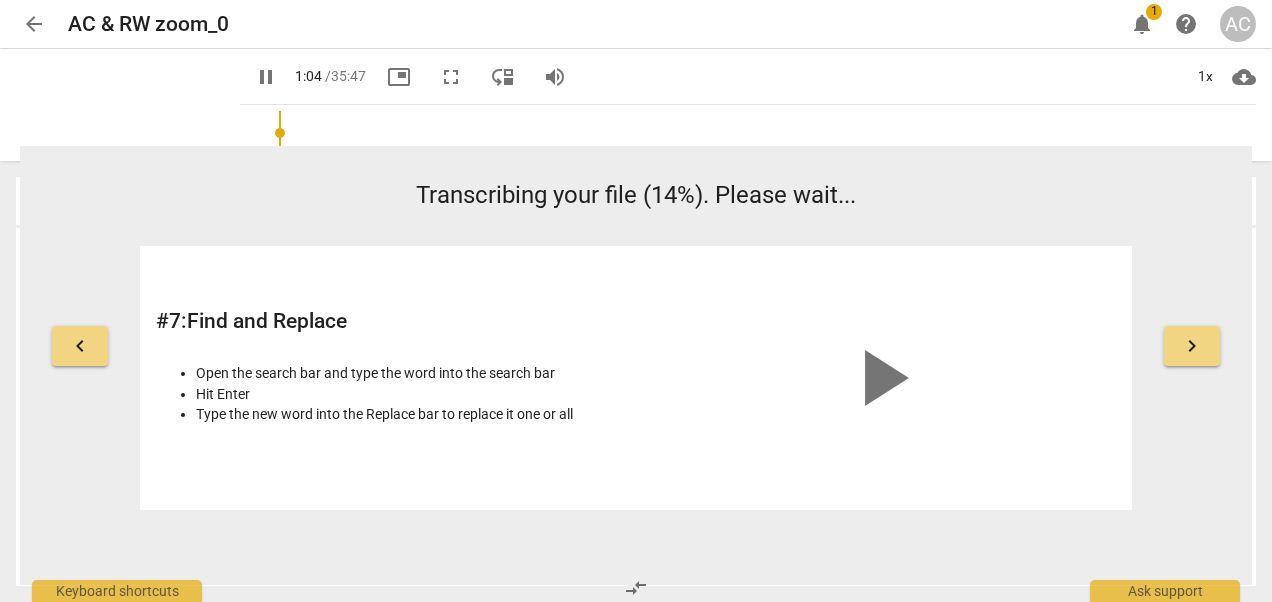 click on "keyboard_arrow_left Transcribing your file (14%). Please wait... # 7 :  Find and Replace Open the search bar and type the word into the search bar Hit Enter Type the new word into the Replace bar to replace it one or all play_arrow keyboard_arrow_right" at bounding box center [636, 365] 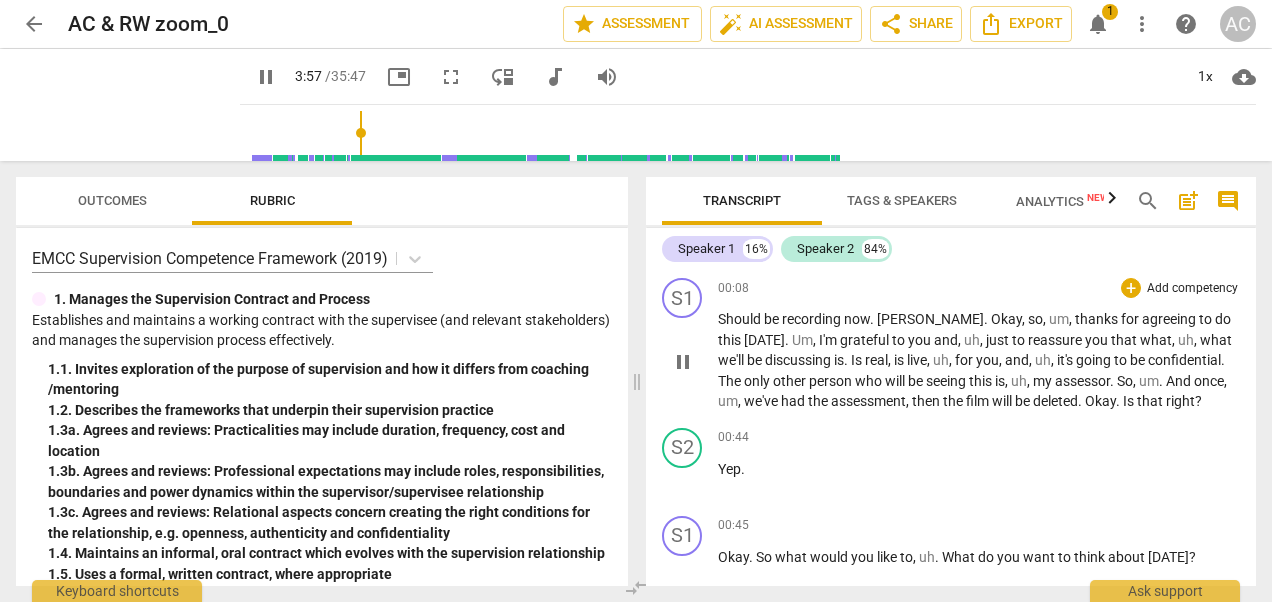 scroll, scrollTop: 1999, scrollLeft: 0, axis: vertical 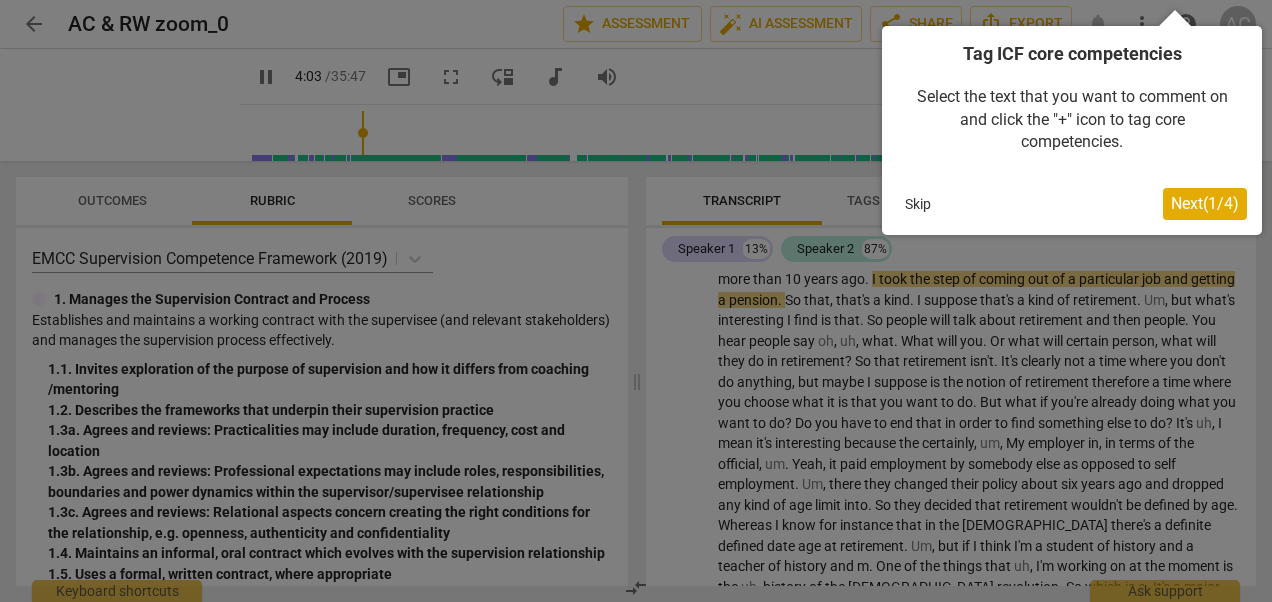 click on "Next  ( 1 / 4 )" at bounding box center [1205, 203] 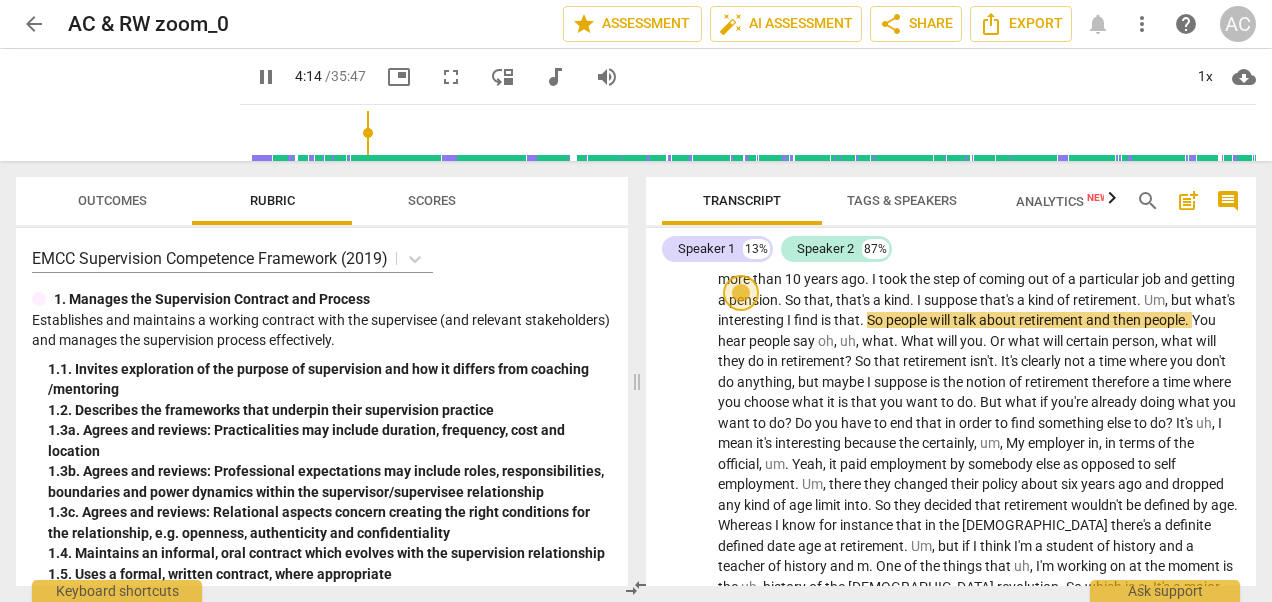 click on "Speaker 1 13% Speaker 2 87%" at bounding box center [951, 249] 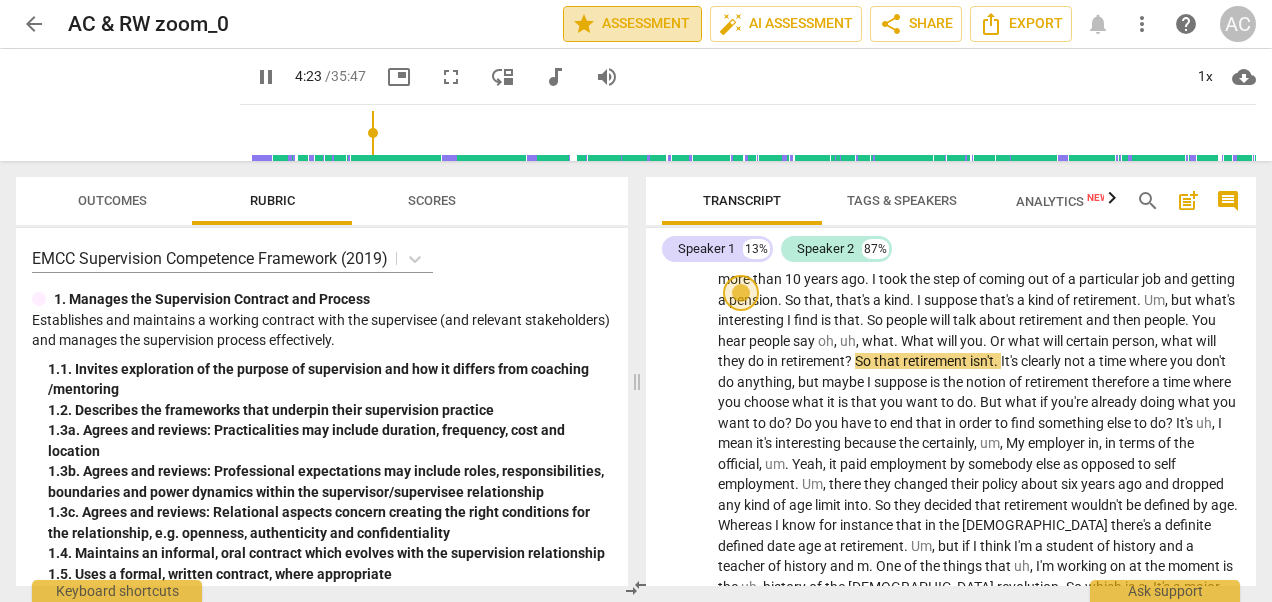 click on "star    Assessment" at bounding box center [632, 24] 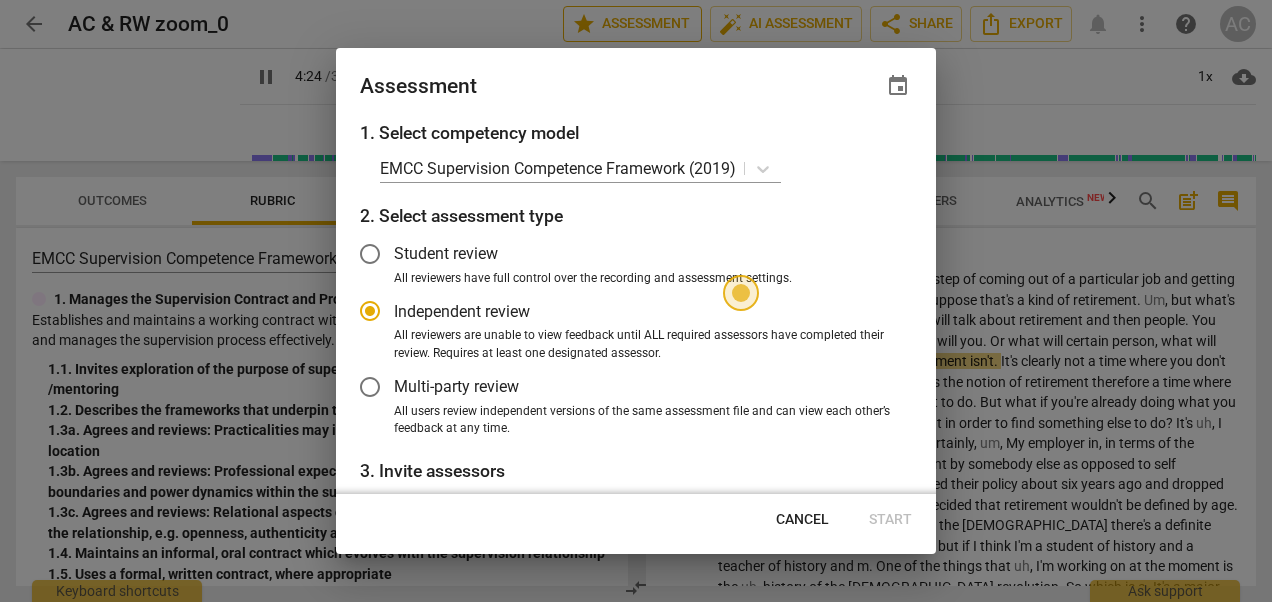 type on "264" 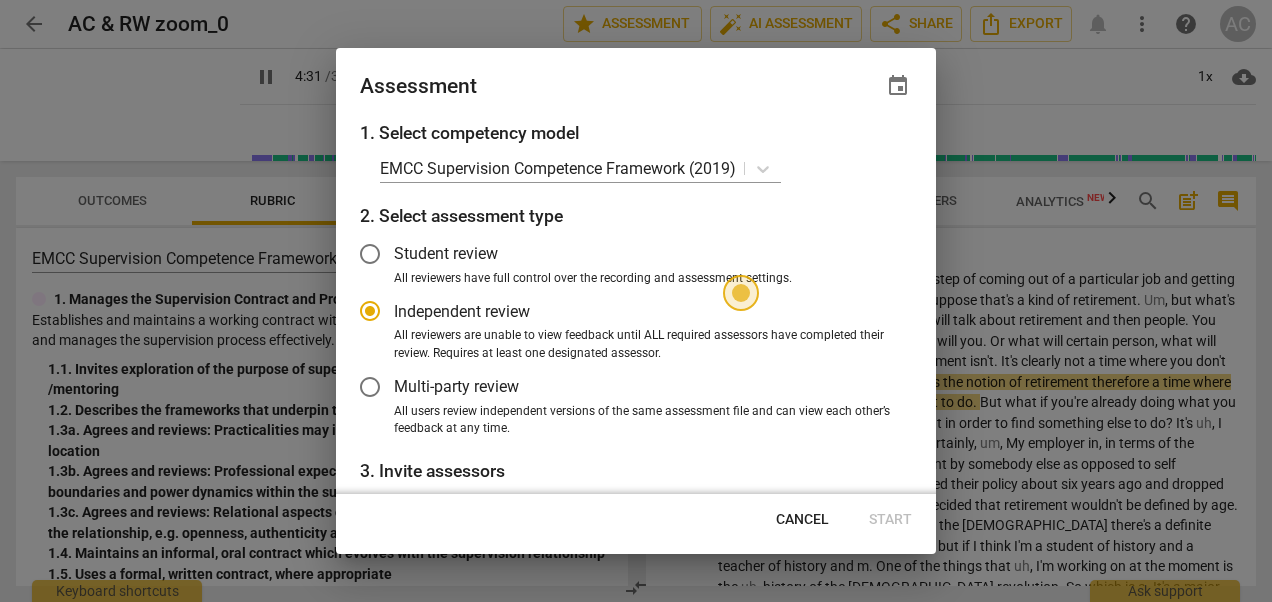 type on "272" 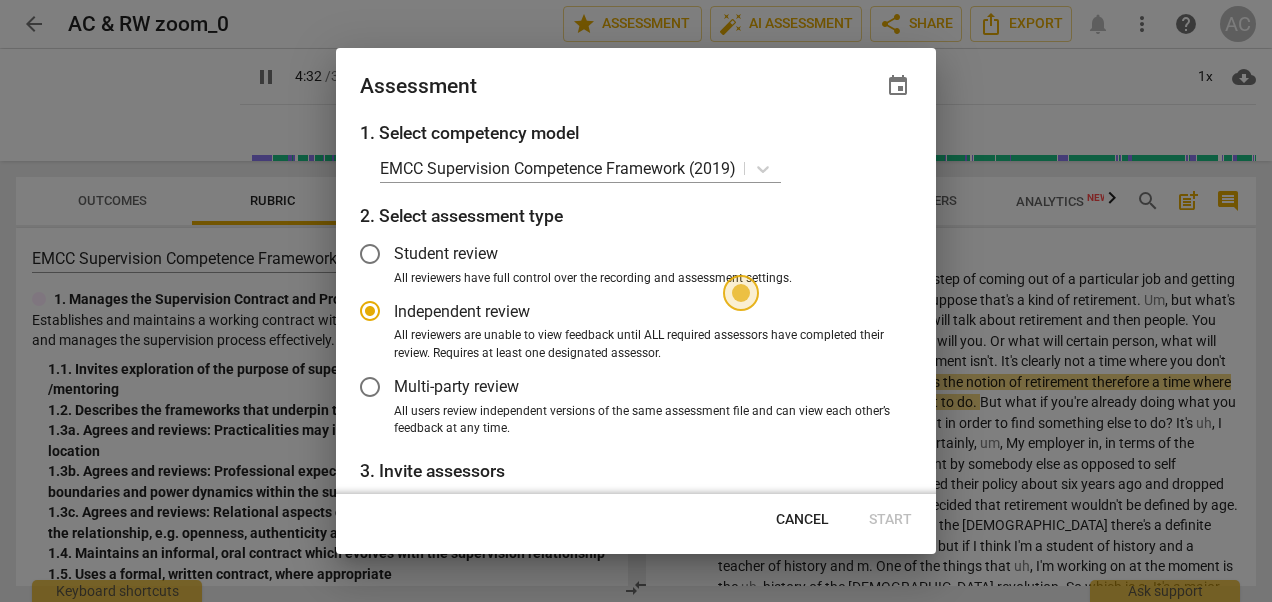 radio on "false" 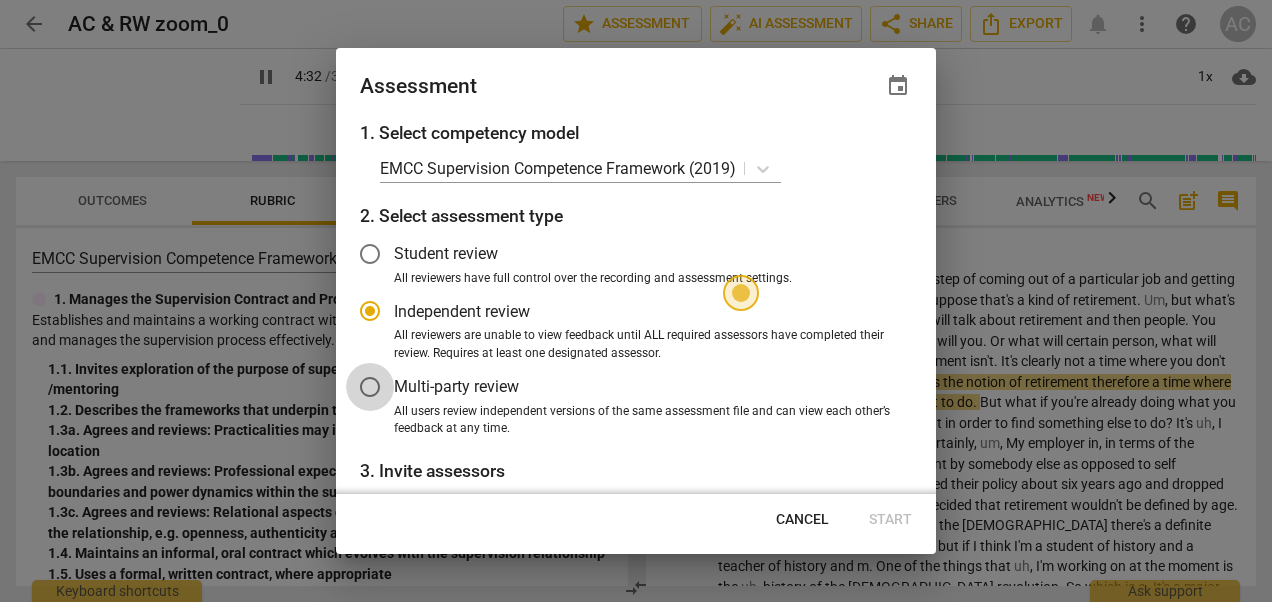click on "Multi-party review" at bounding box center [370, 387] 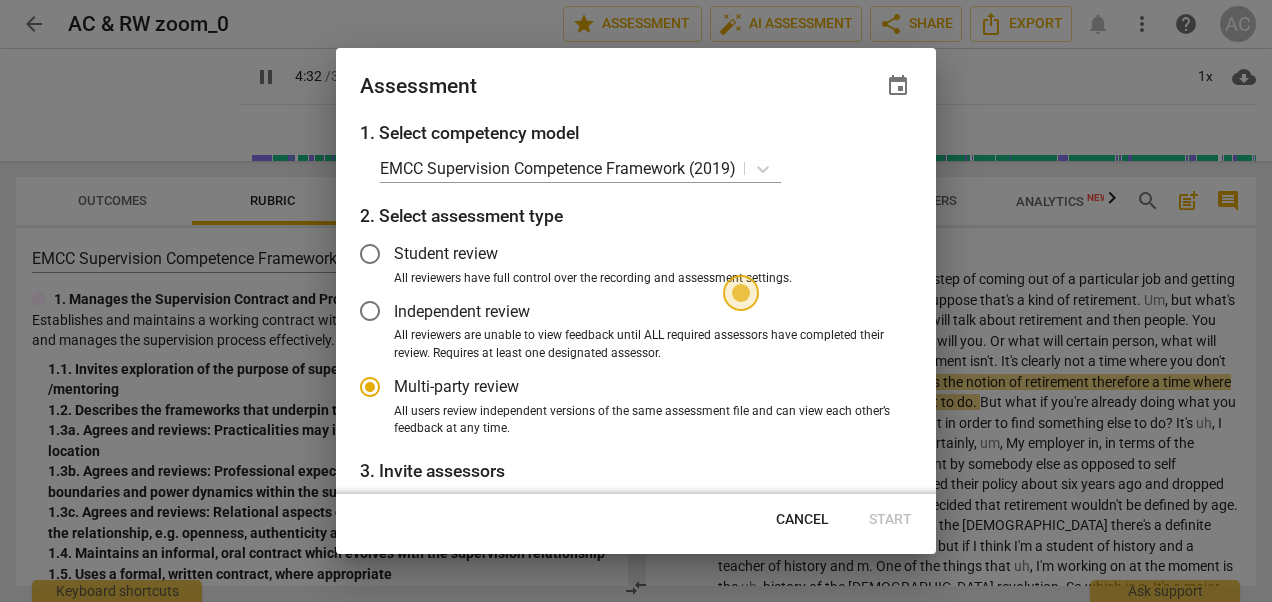 type on "273" 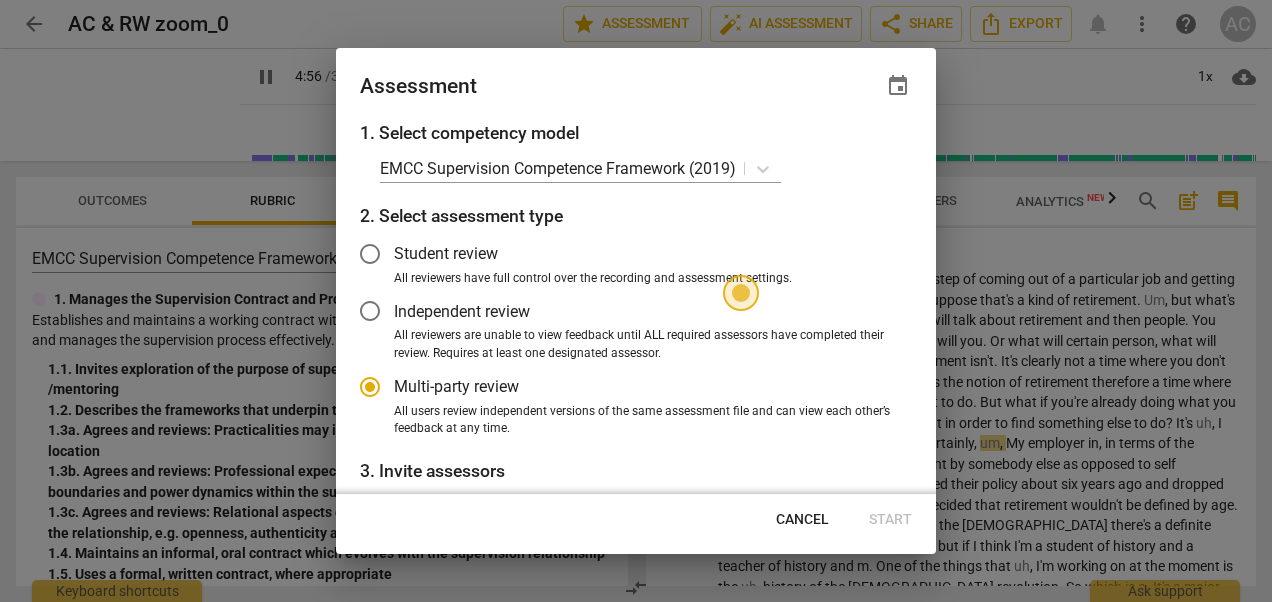 type on "297" 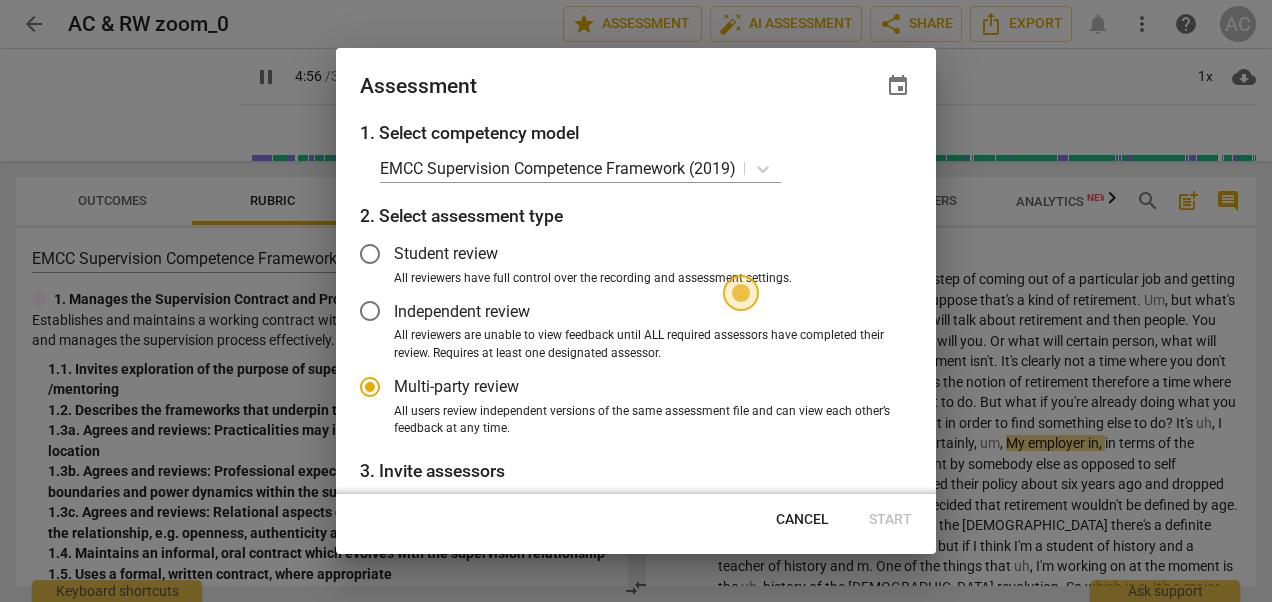 radio on "false" 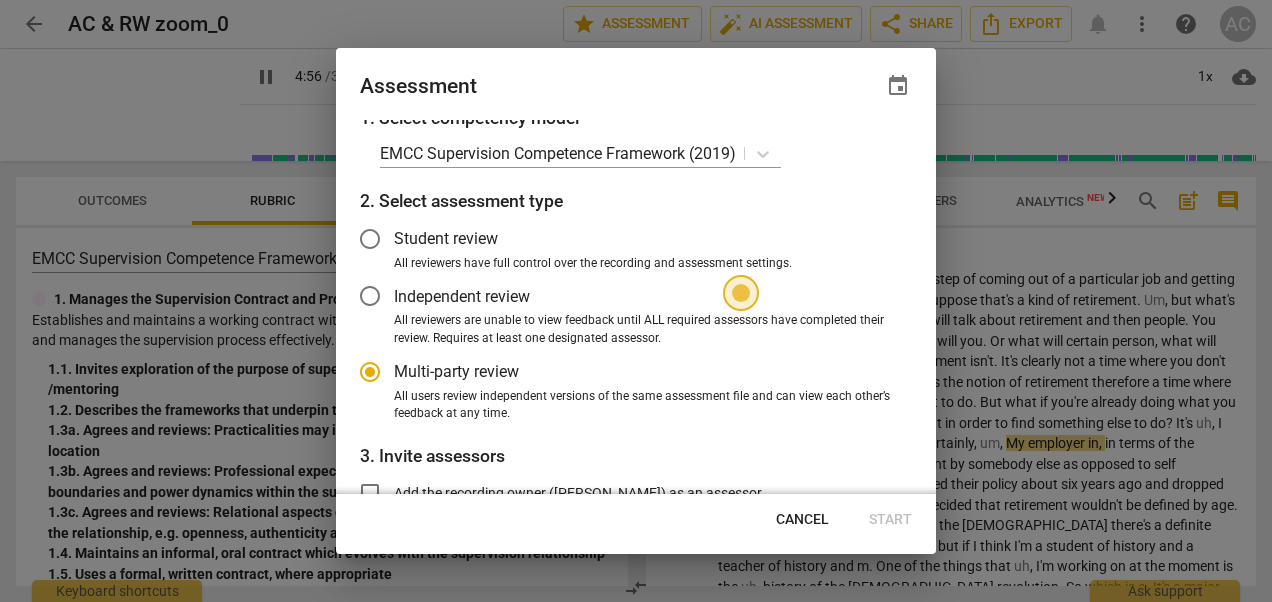 type on "297" 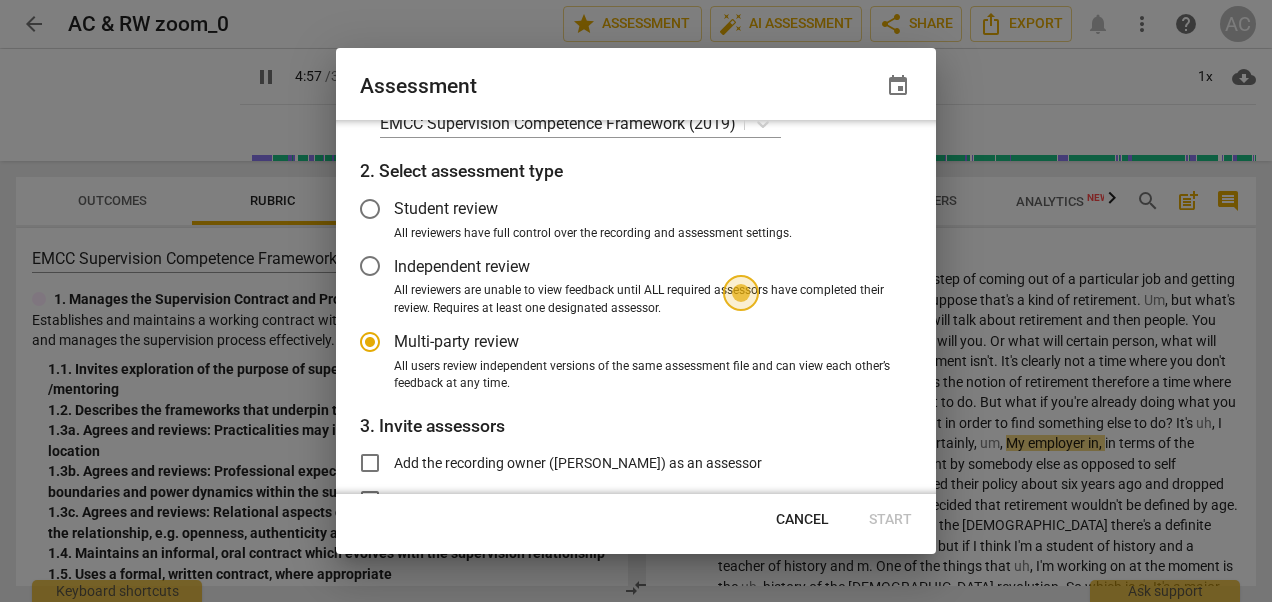 radio on "false" 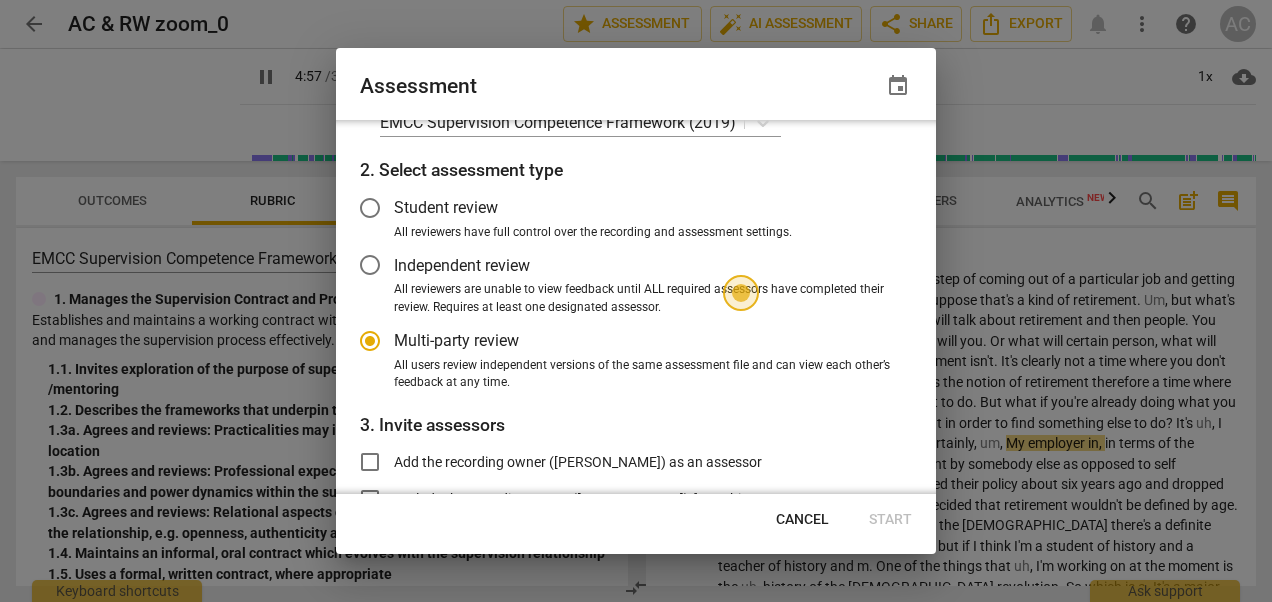 type on "297" 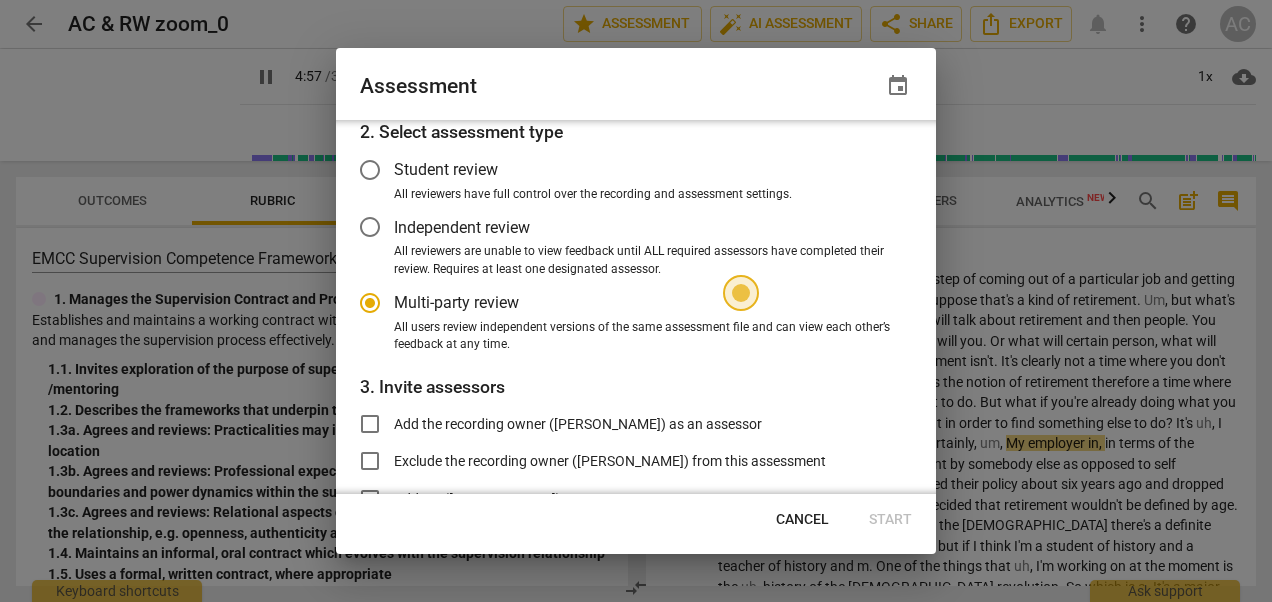 radio on "false" 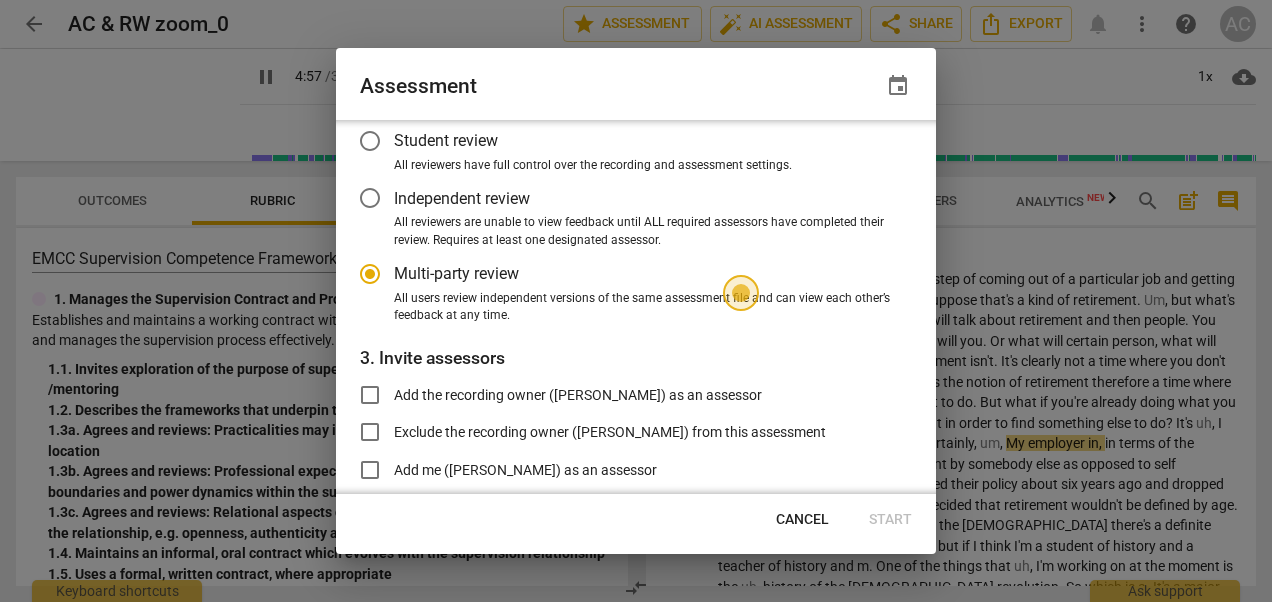 radio on "false" 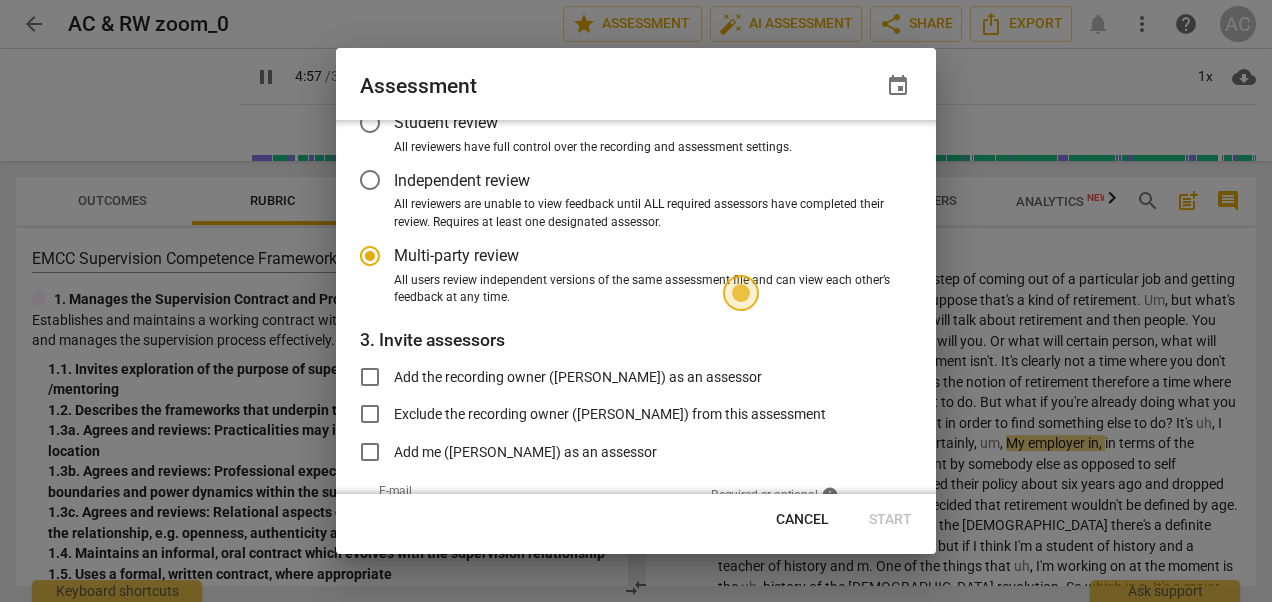 radio on "false" 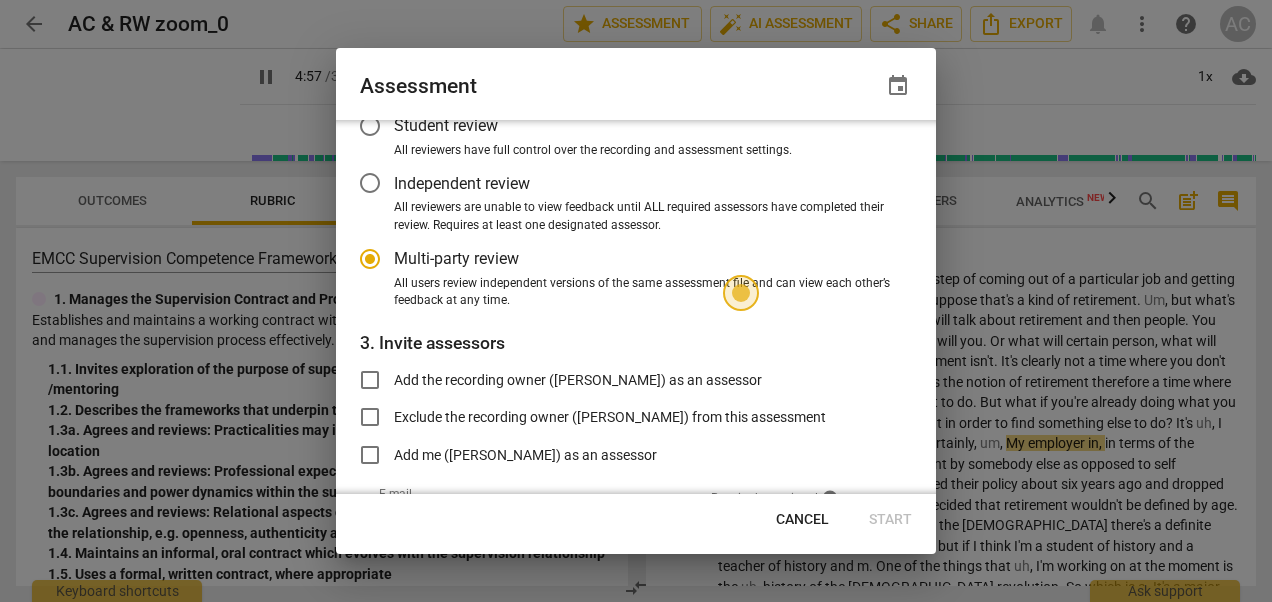 type on "298" 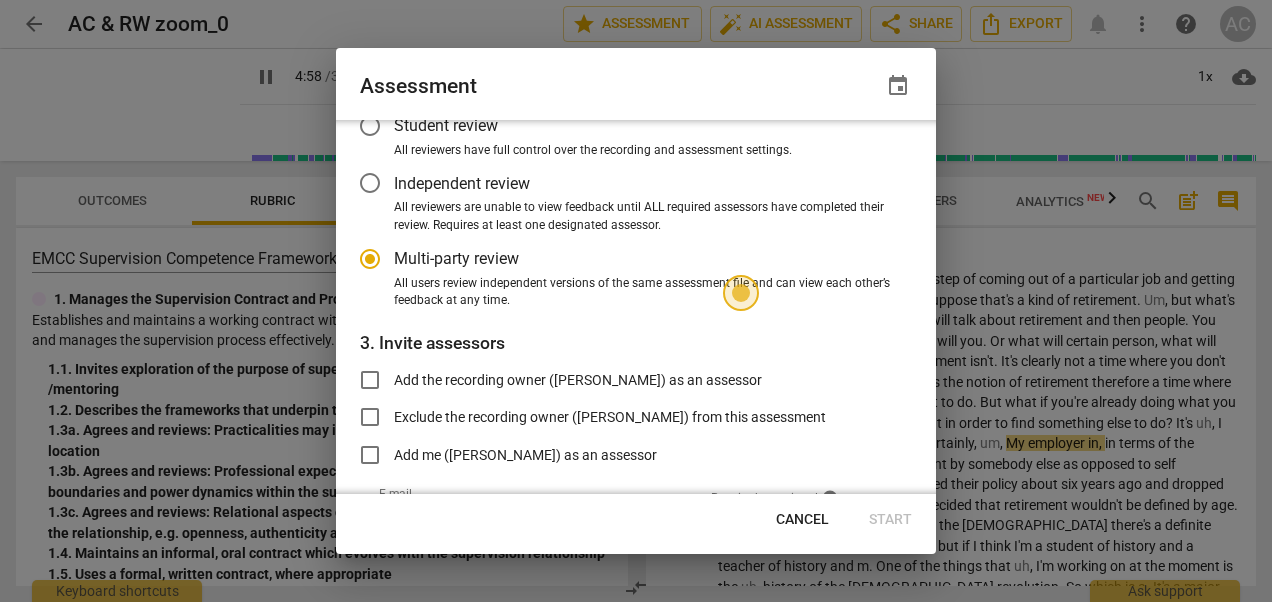 radio on "false" 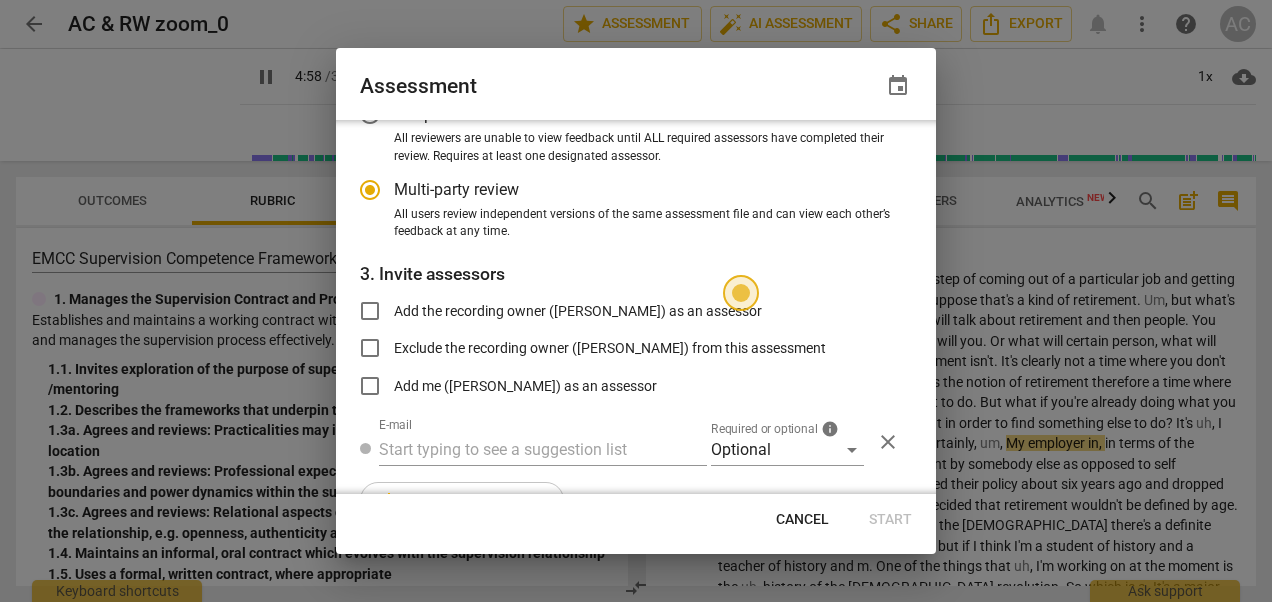 radio on "false" 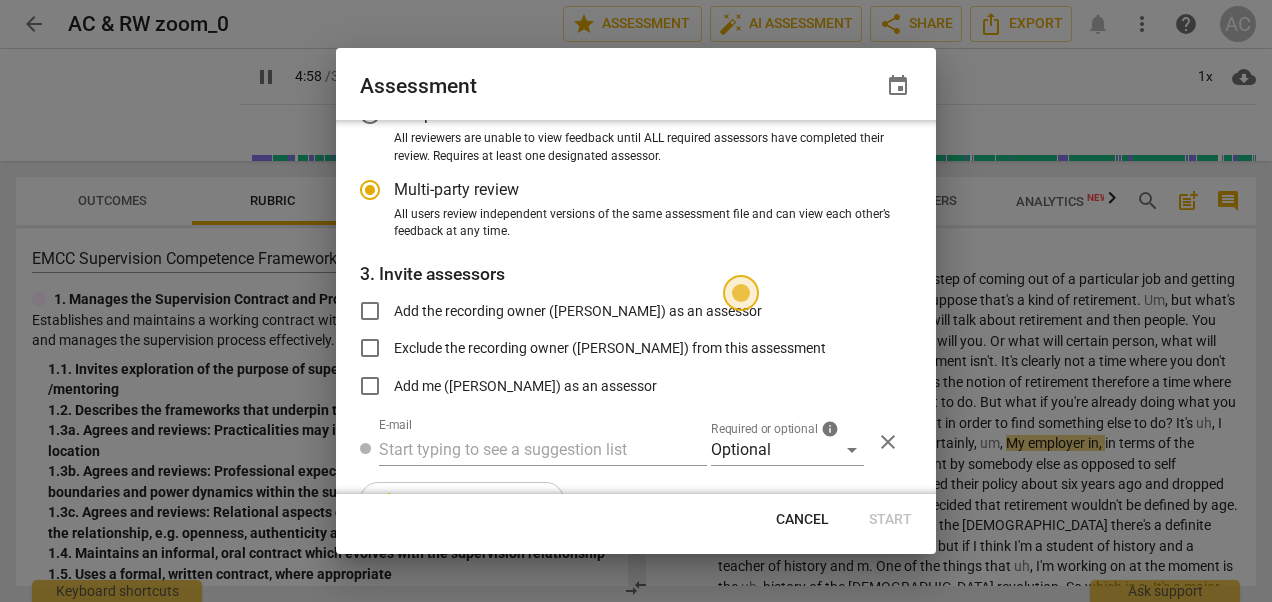 type on "299" 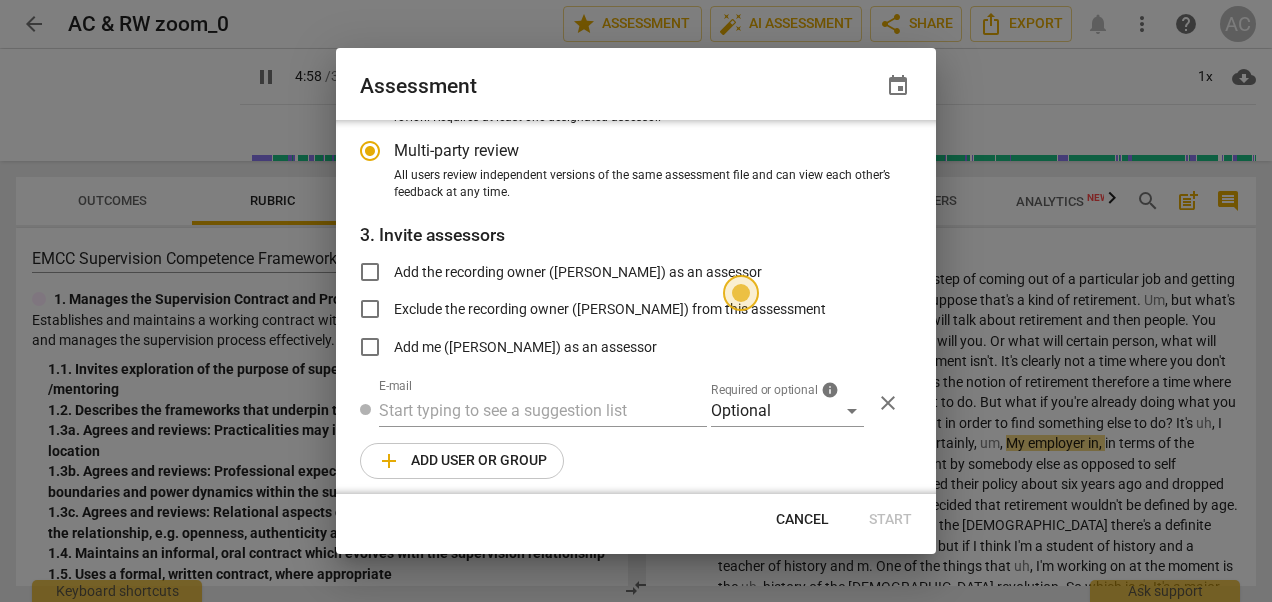 radio on "false" 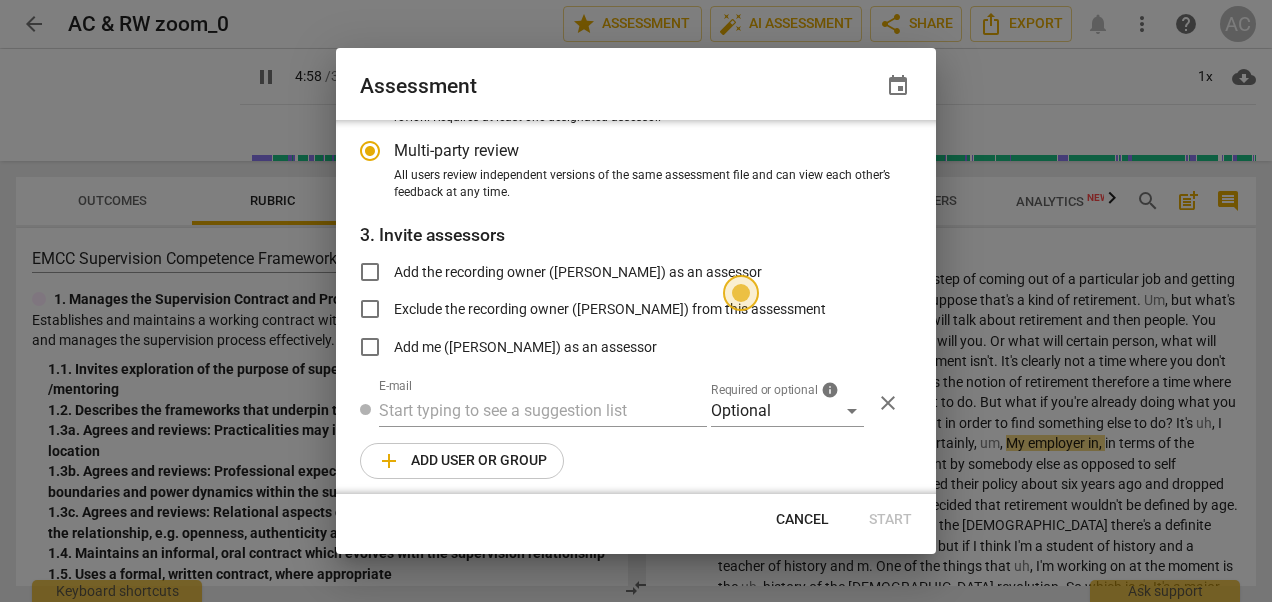 scroll, scrollTop: 244, scrollLeft: 0, axis: vertical 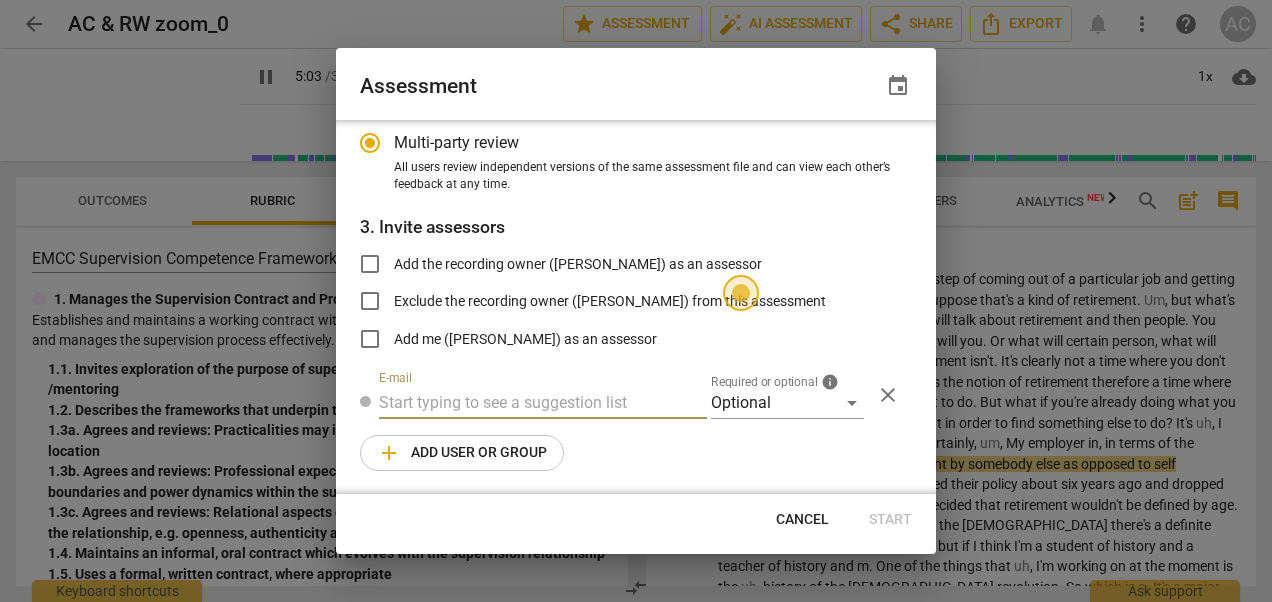 click at bounding box center (543, 403) 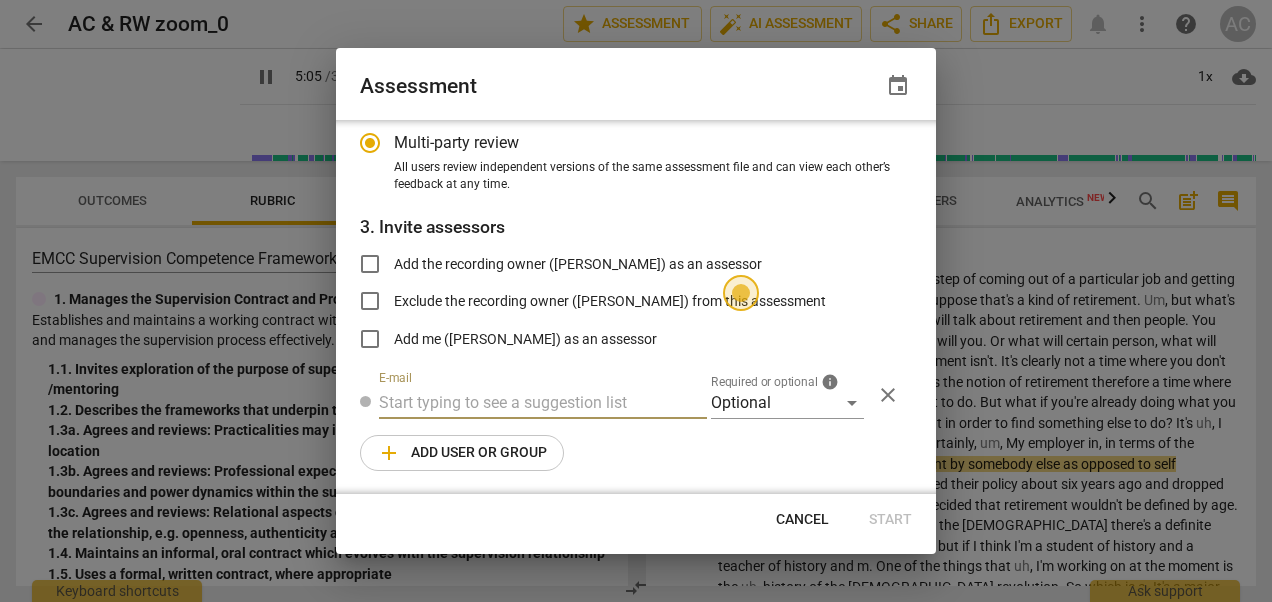 type on "306" 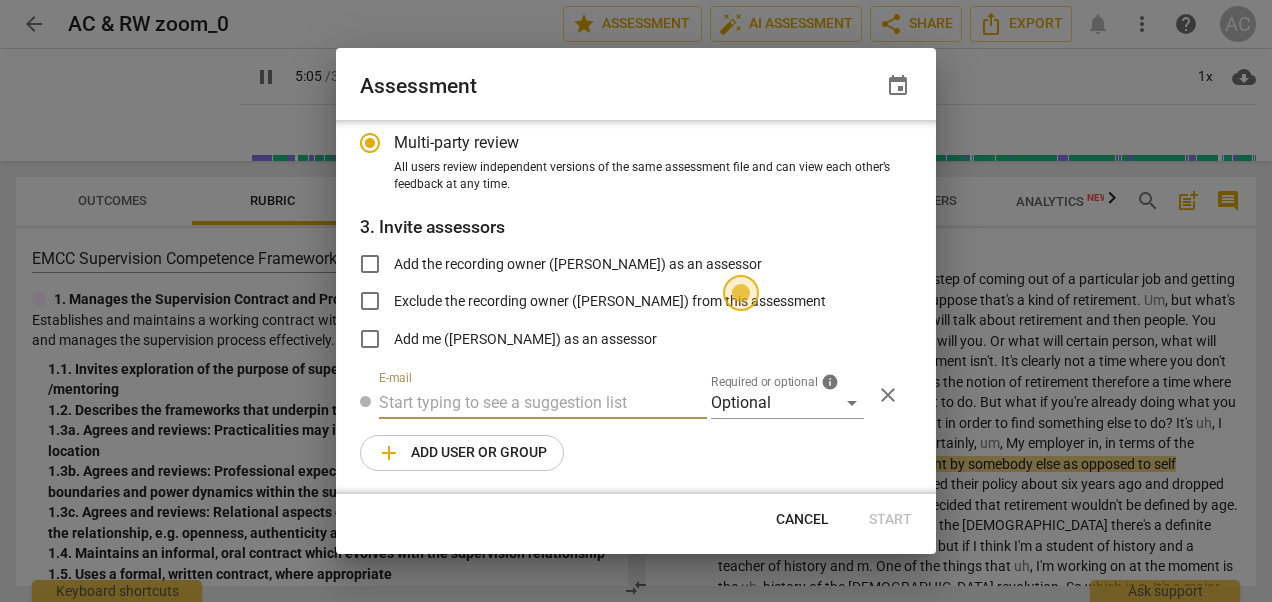 type on "r" 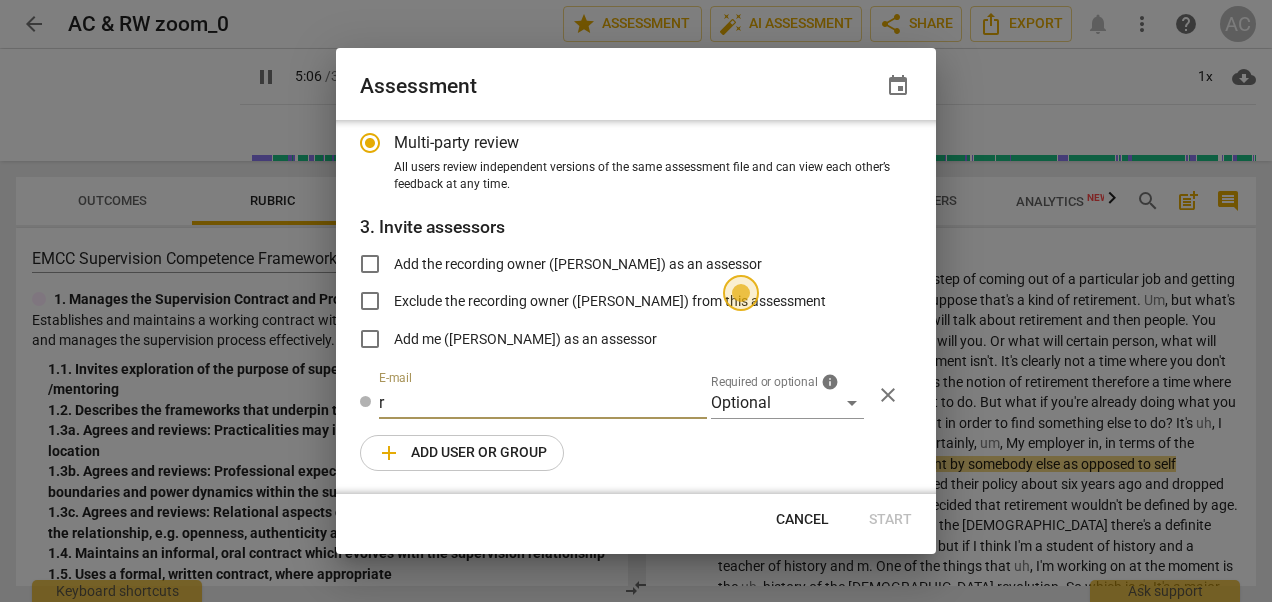 type on "306" 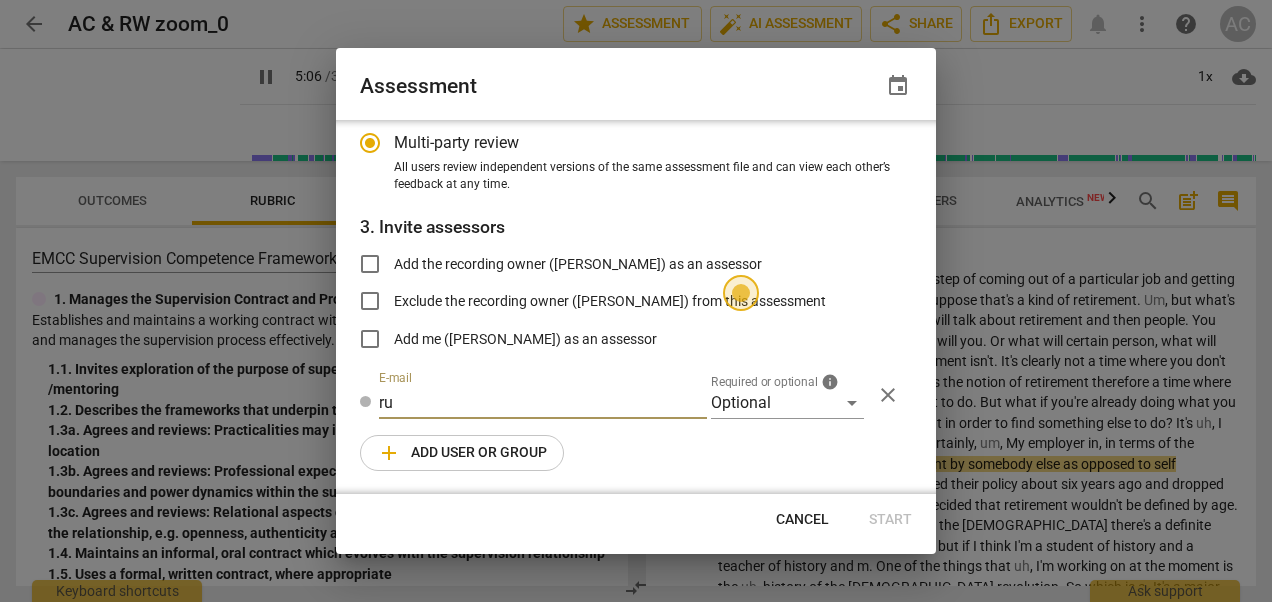 type on "307" 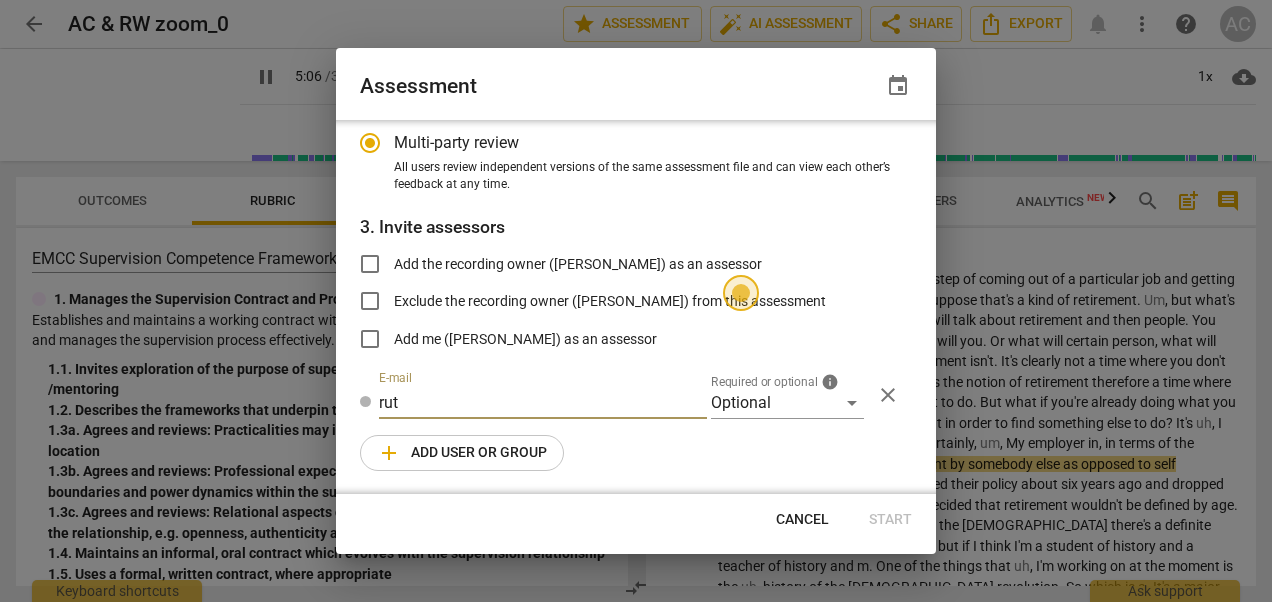 type on "307" 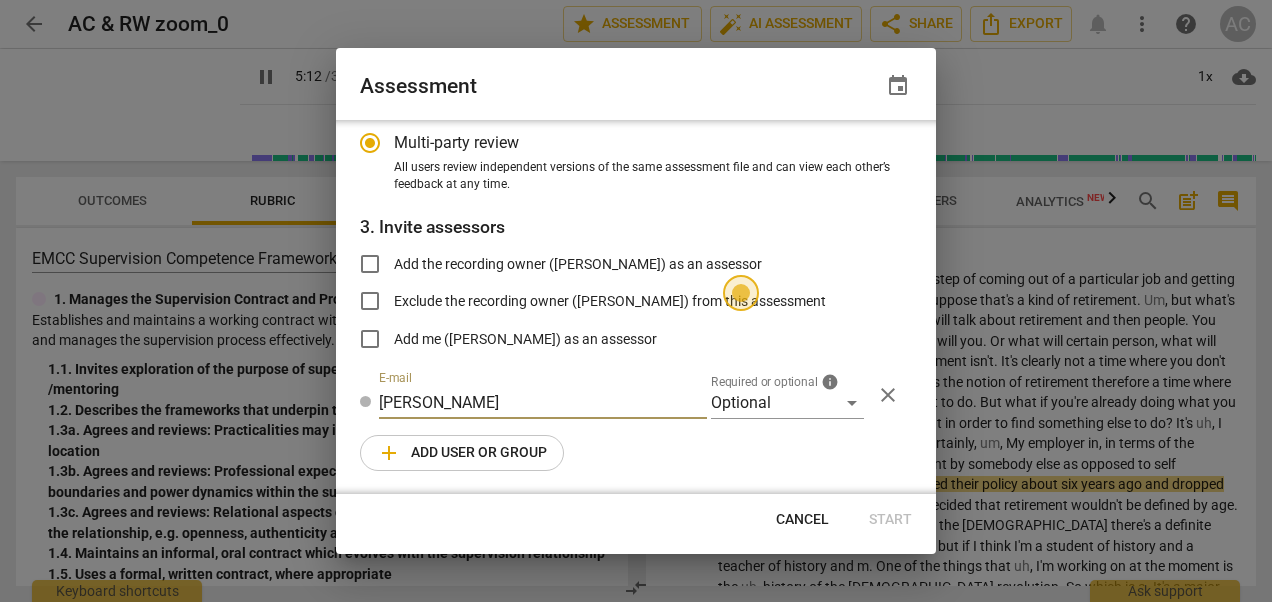 type on "312" 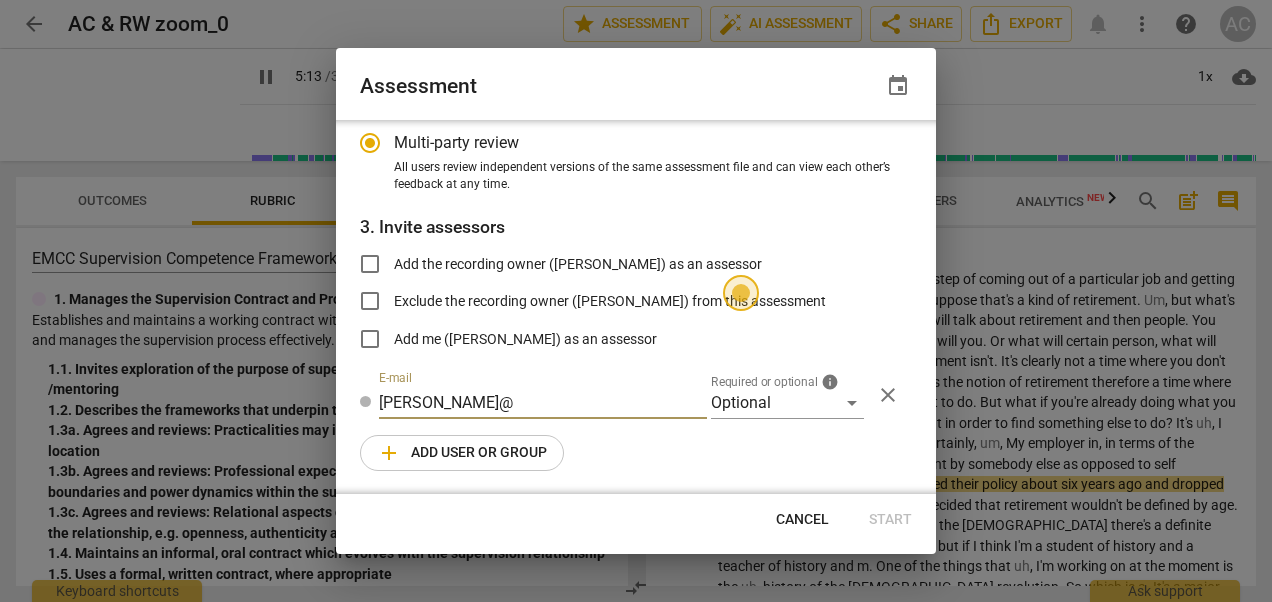 type on "314" 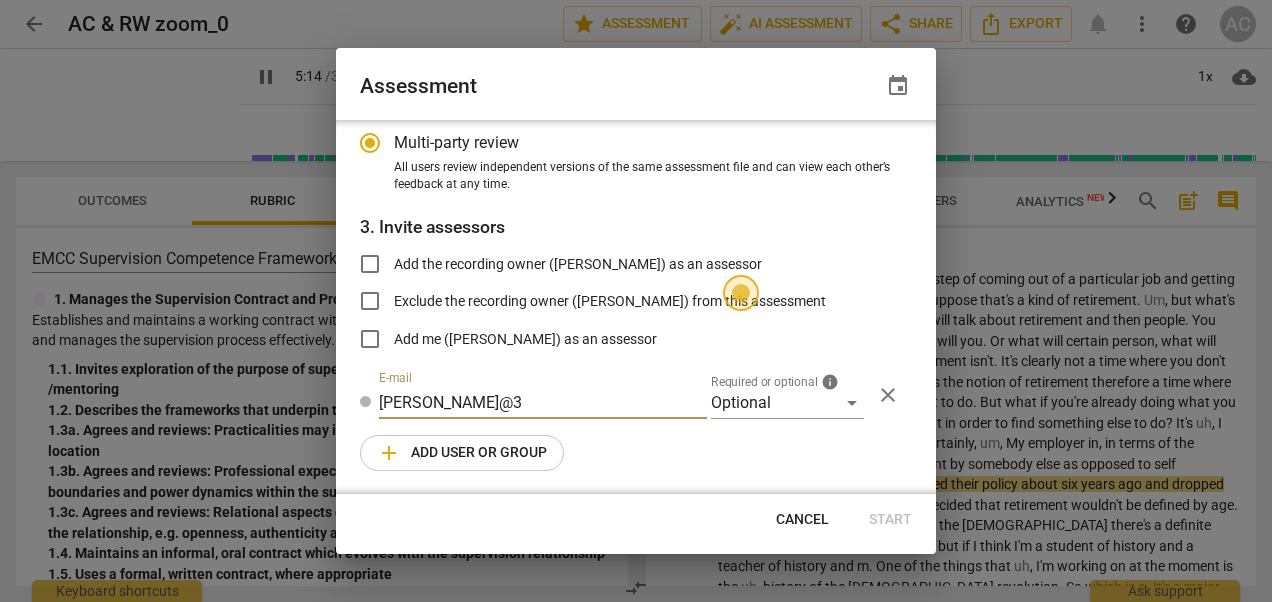 type on "315" 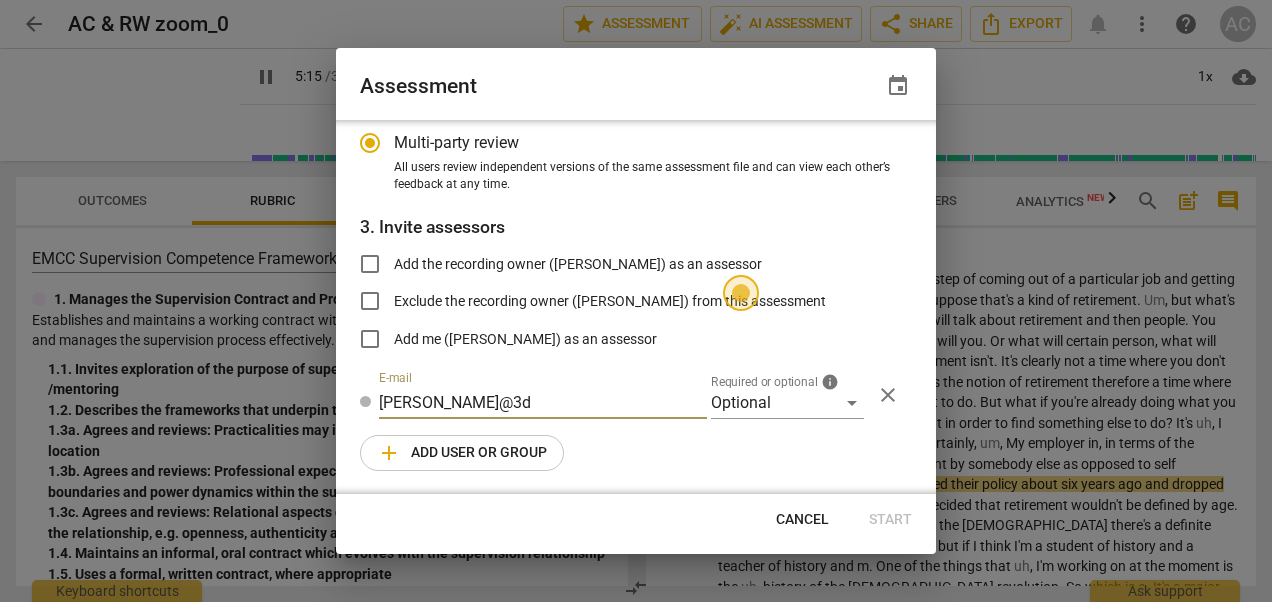 type on "315" 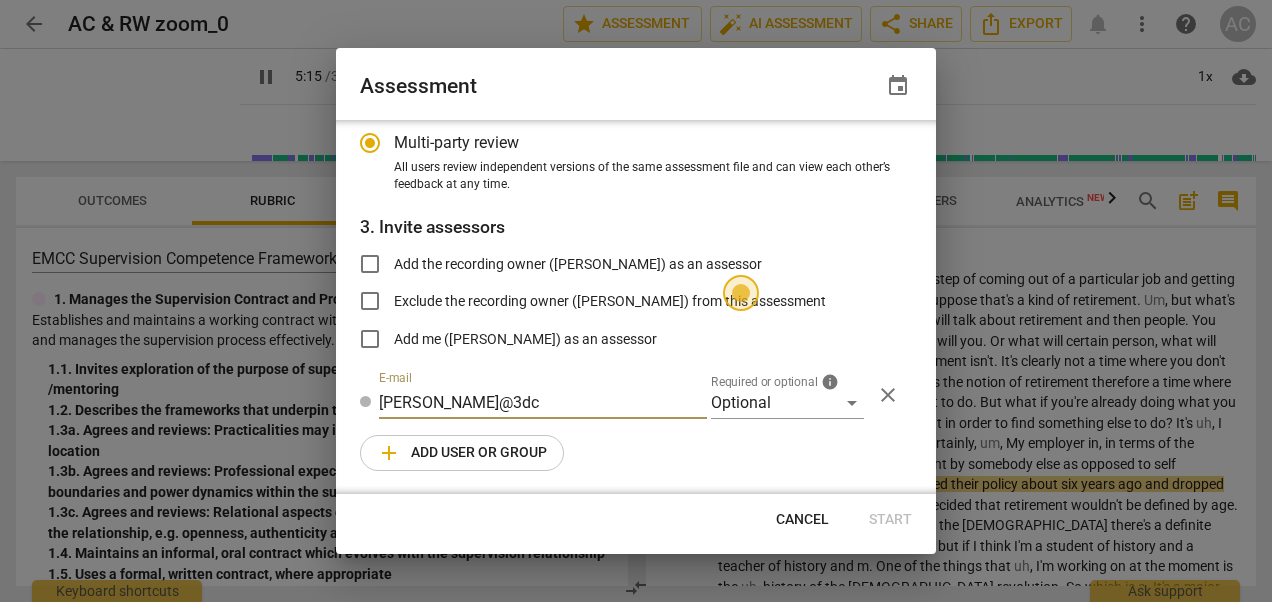 type on "316" 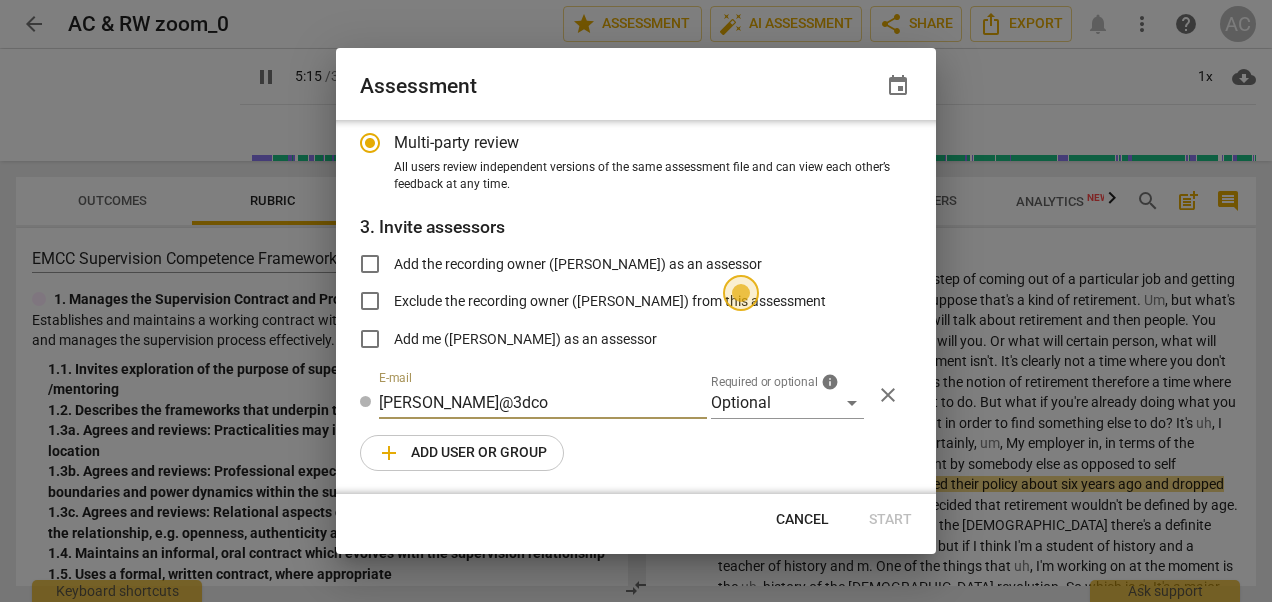 type on "ruth@3dcoa" 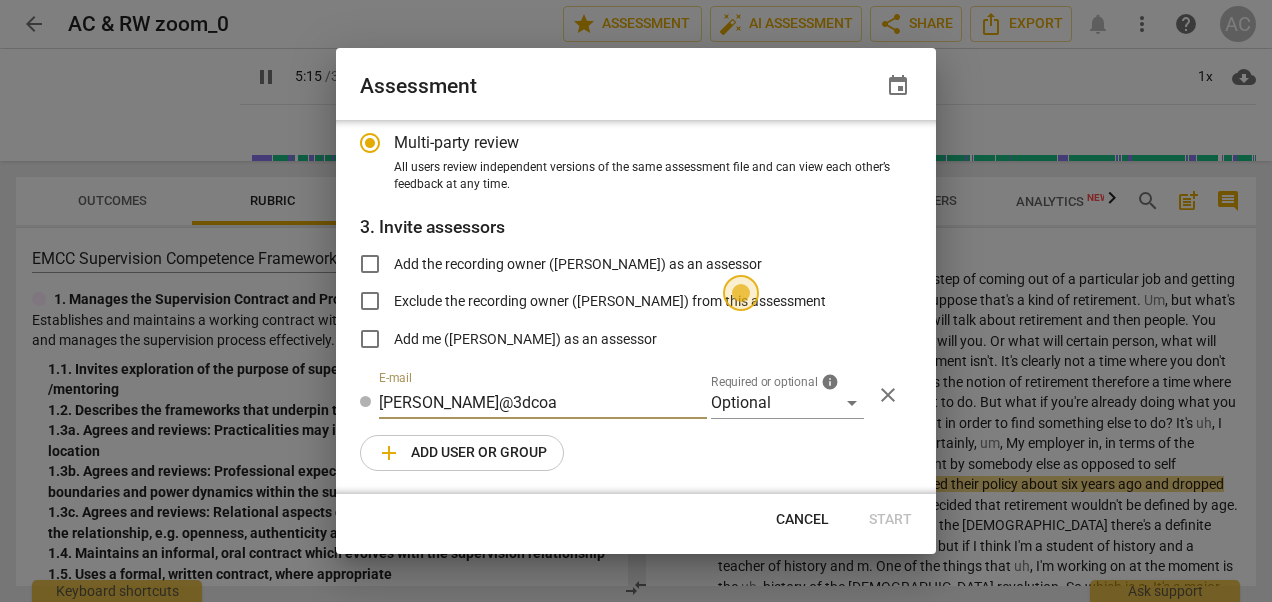 type on "316" 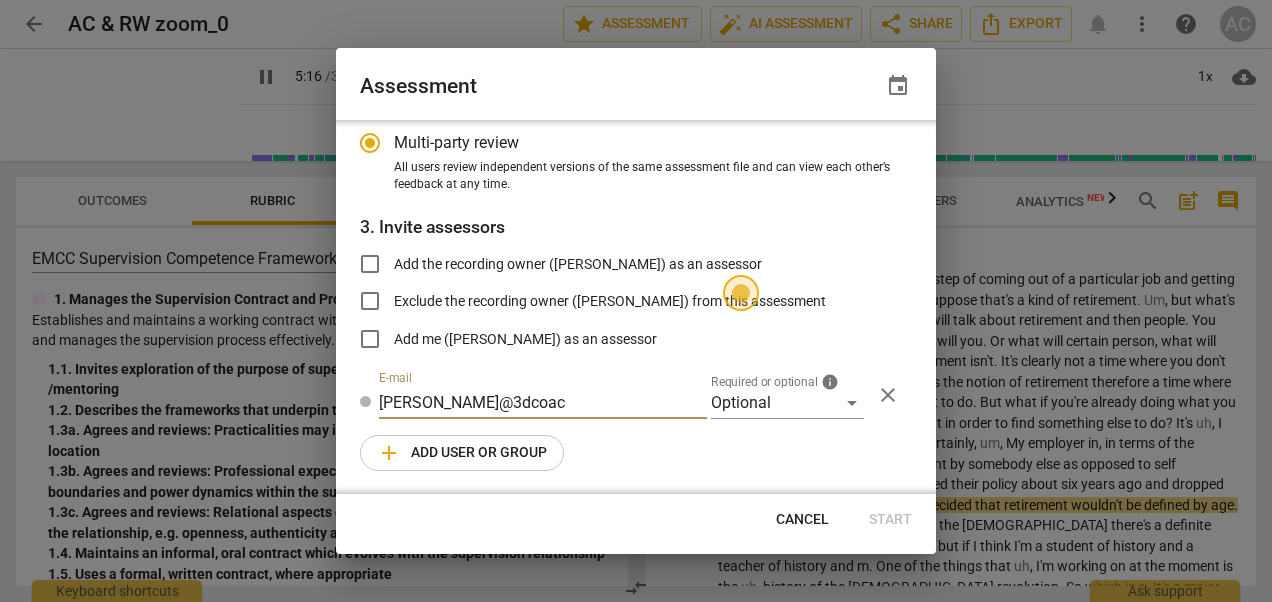 type on "316" 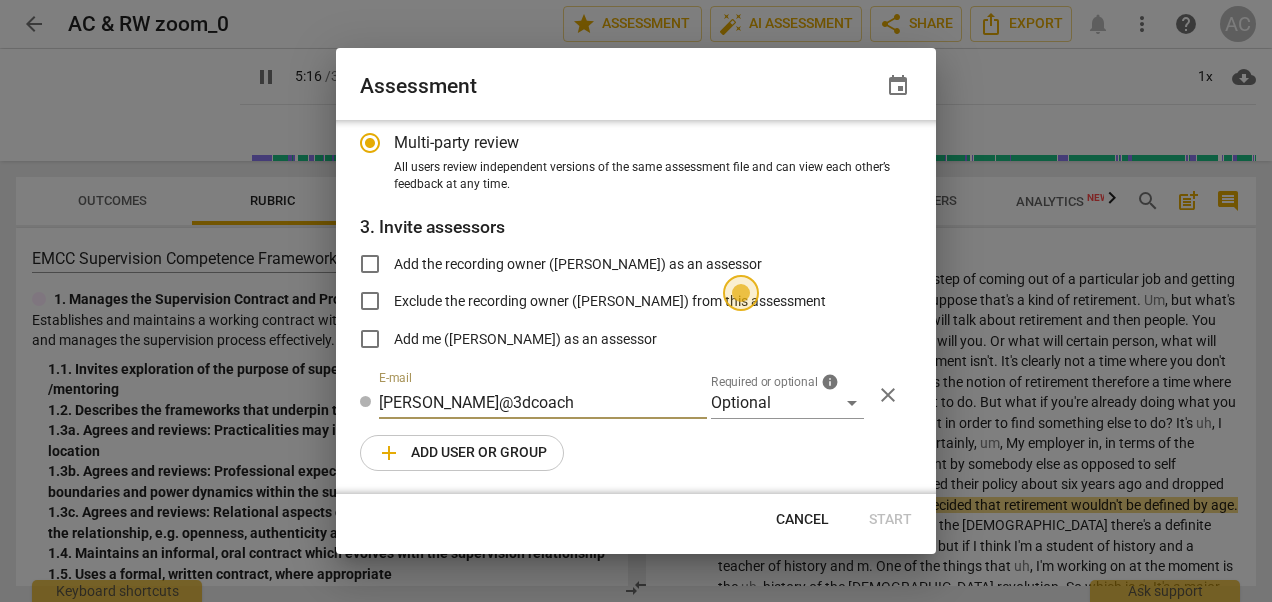 type on "317" 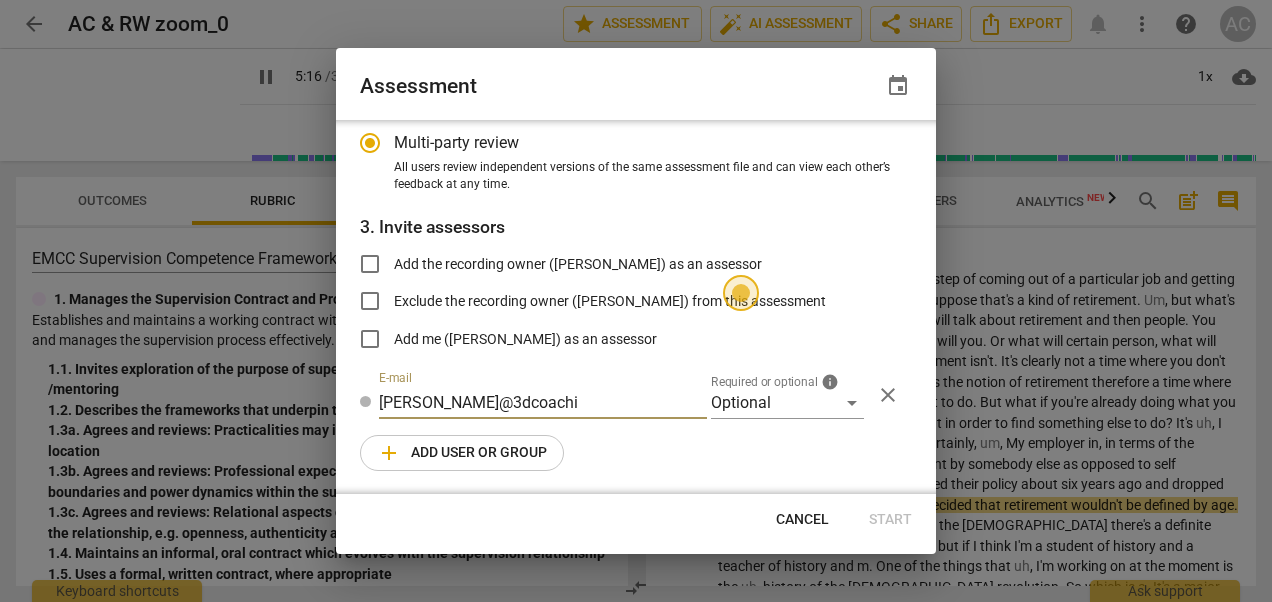 type on "ruth@3dcoachin" 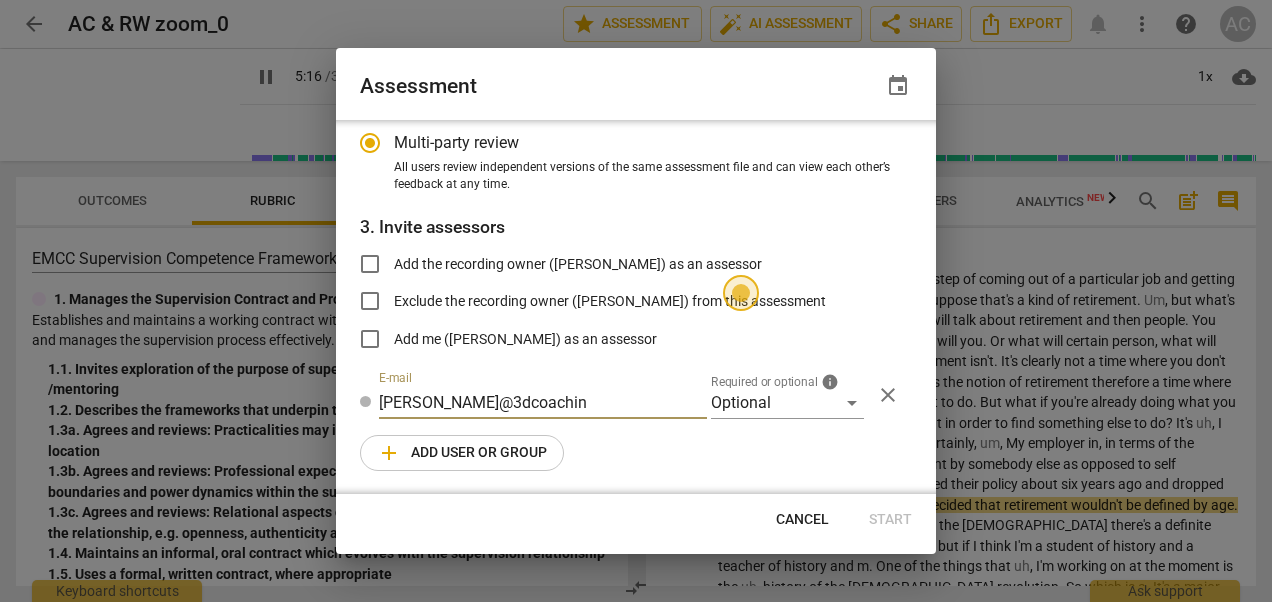type on "317" 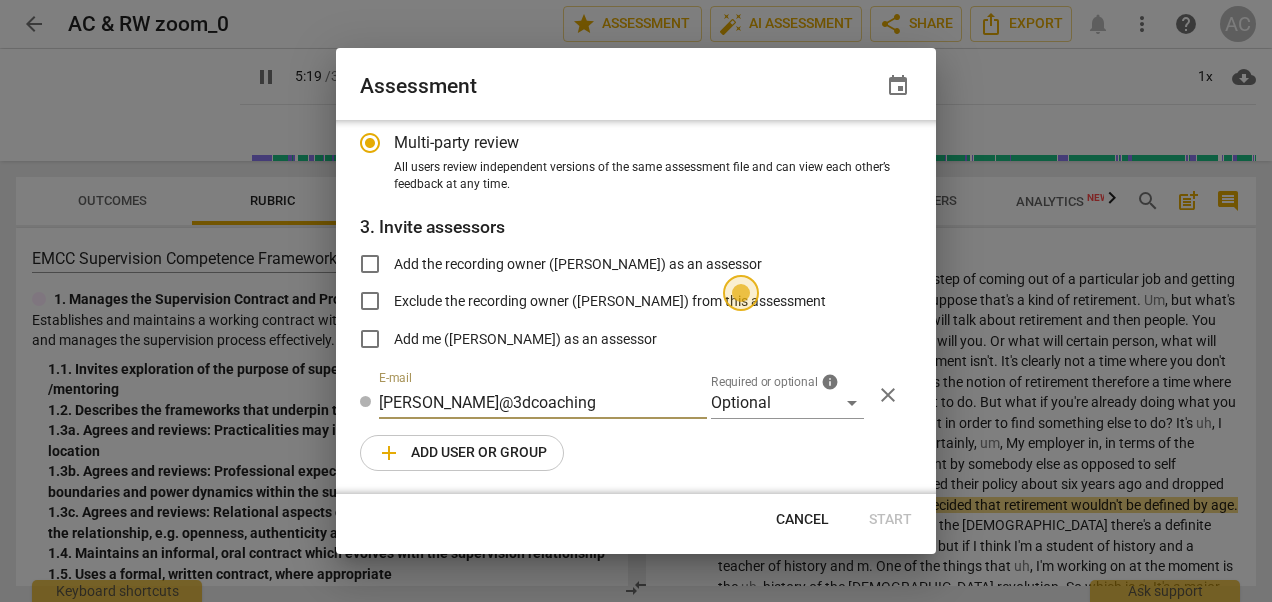 type on "320" 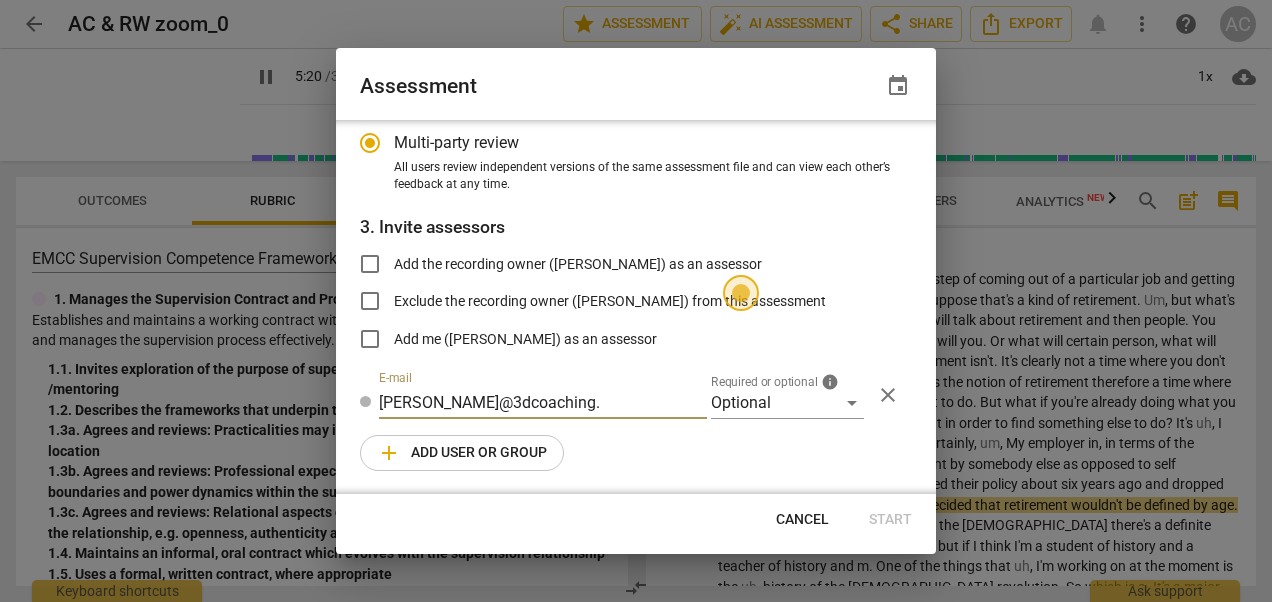 type on "321" 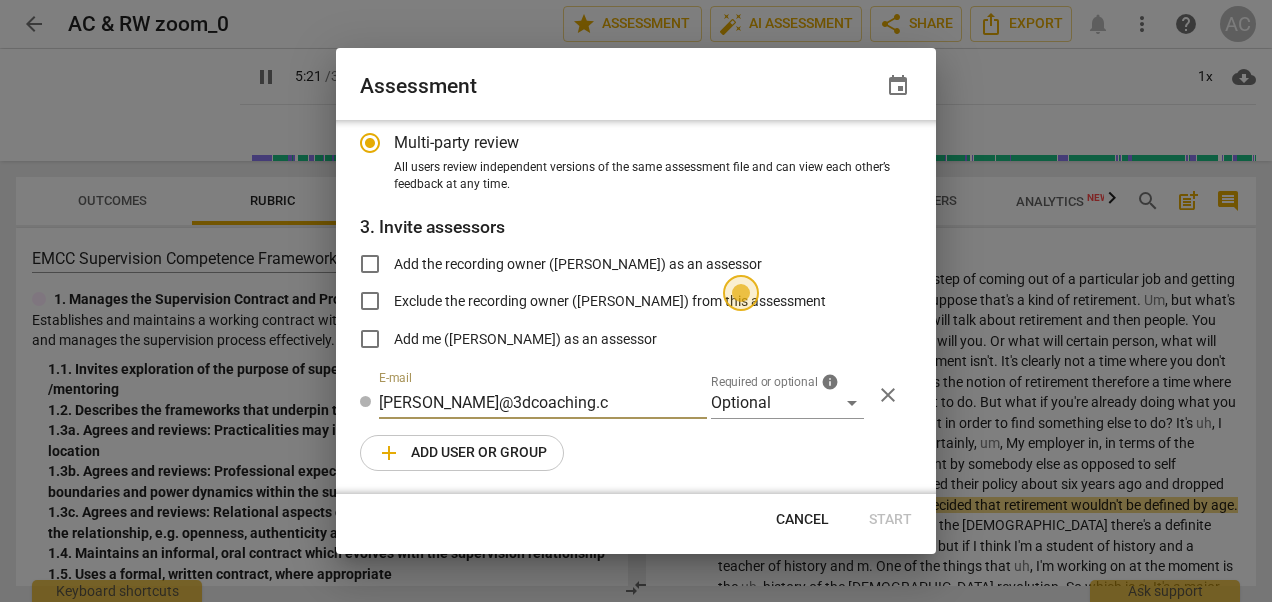 type on "322" 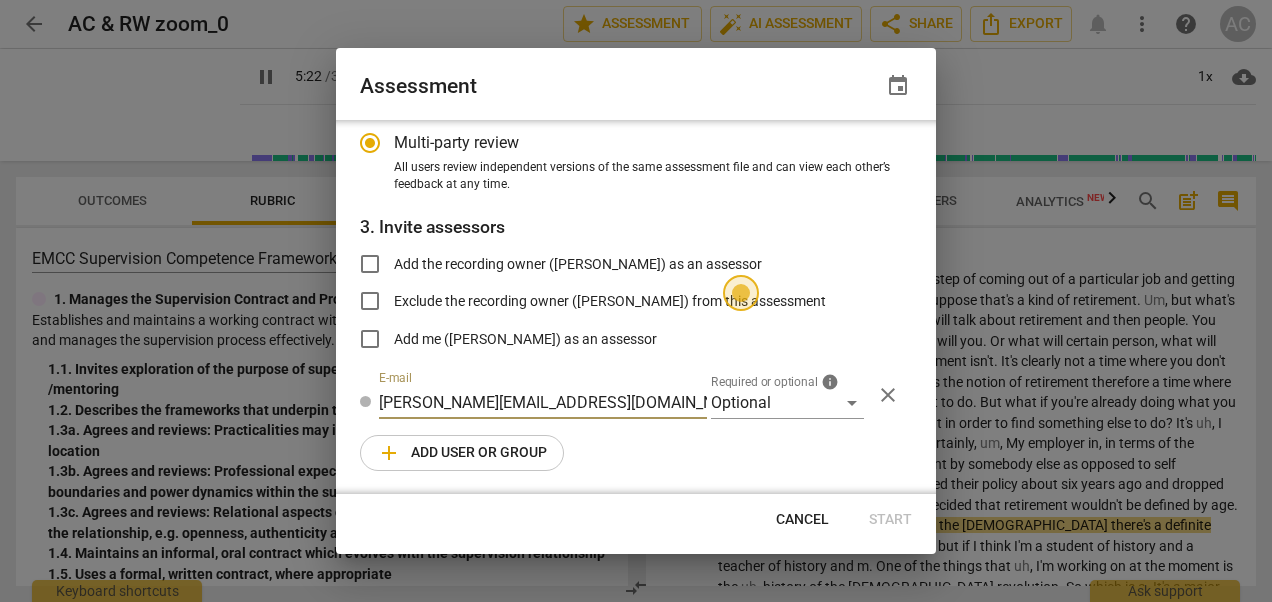 type on "323" 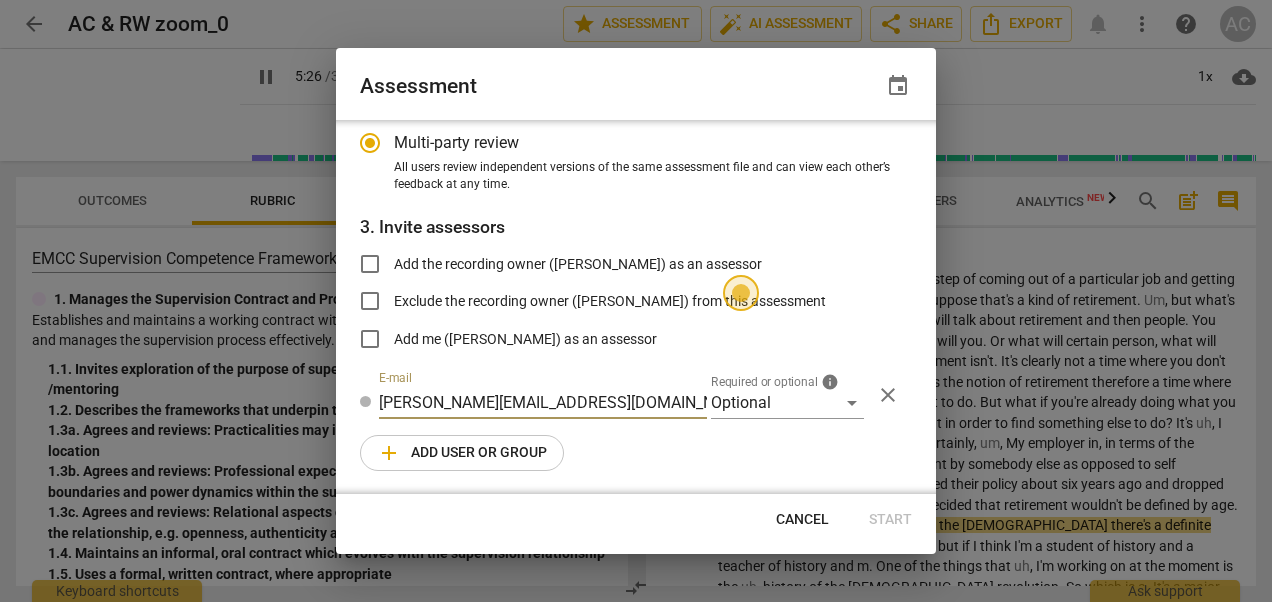 type on "326" 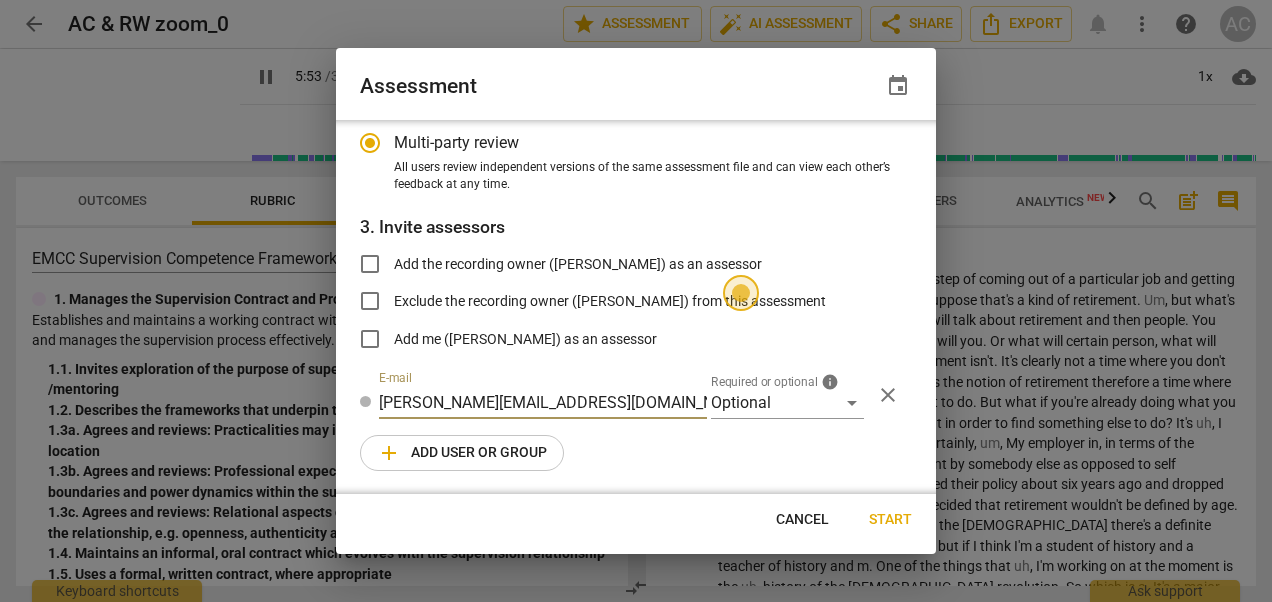 scroll, scrollTop: 2327, scrollLeft: 0, axis: vertical 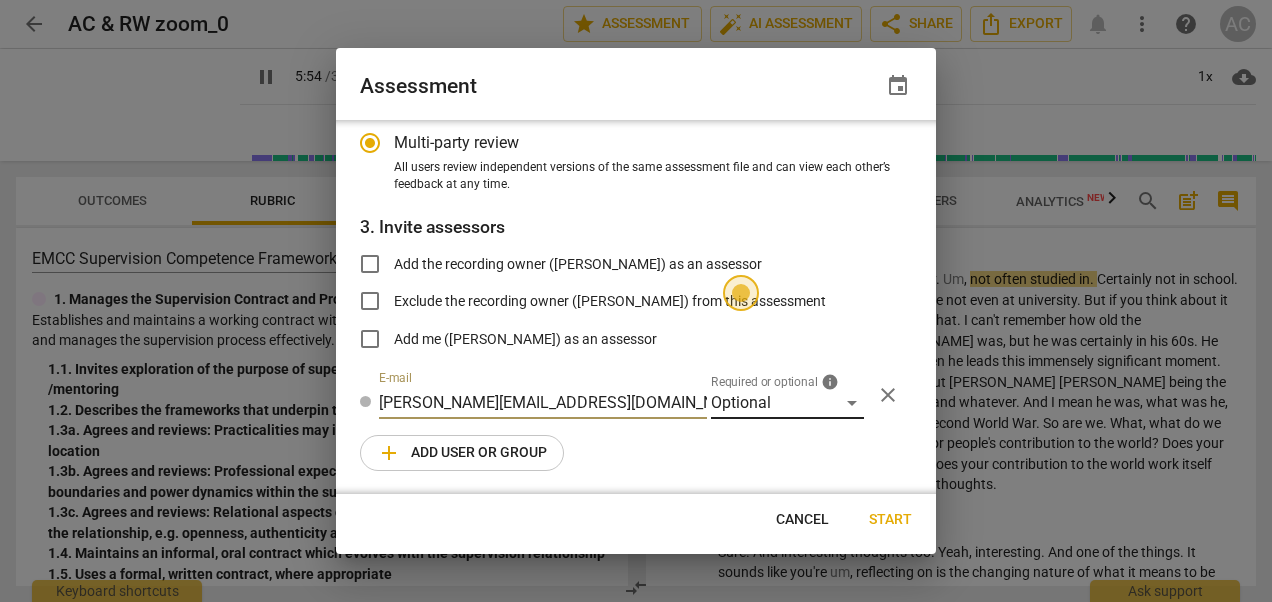 type on "355" 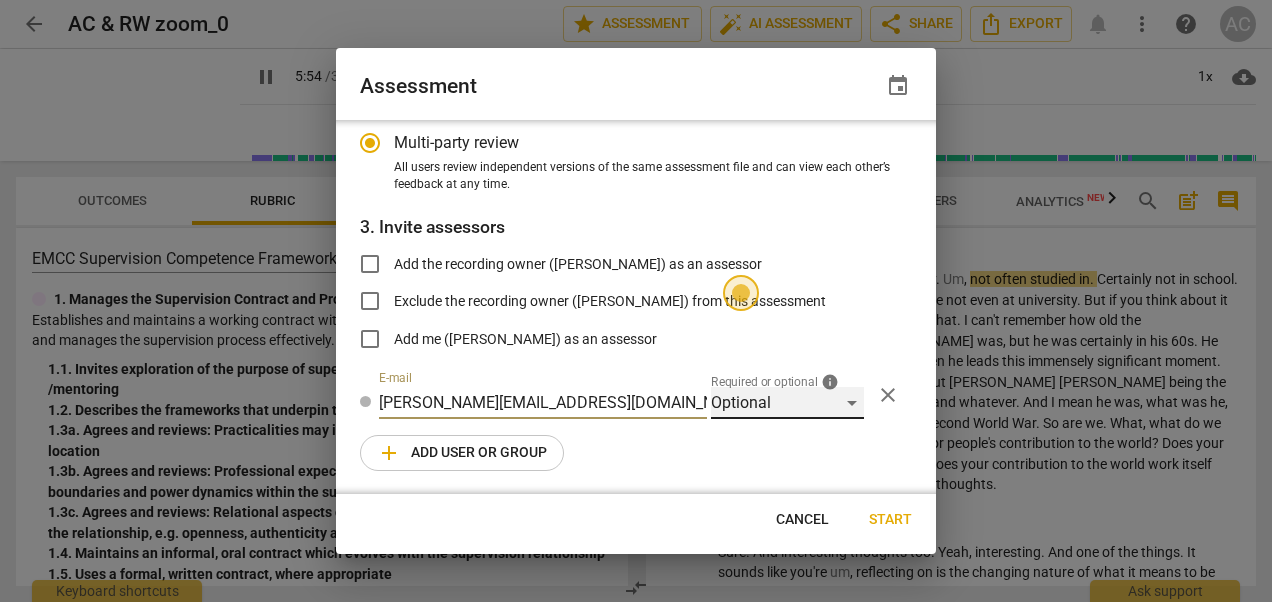 radio on "false" 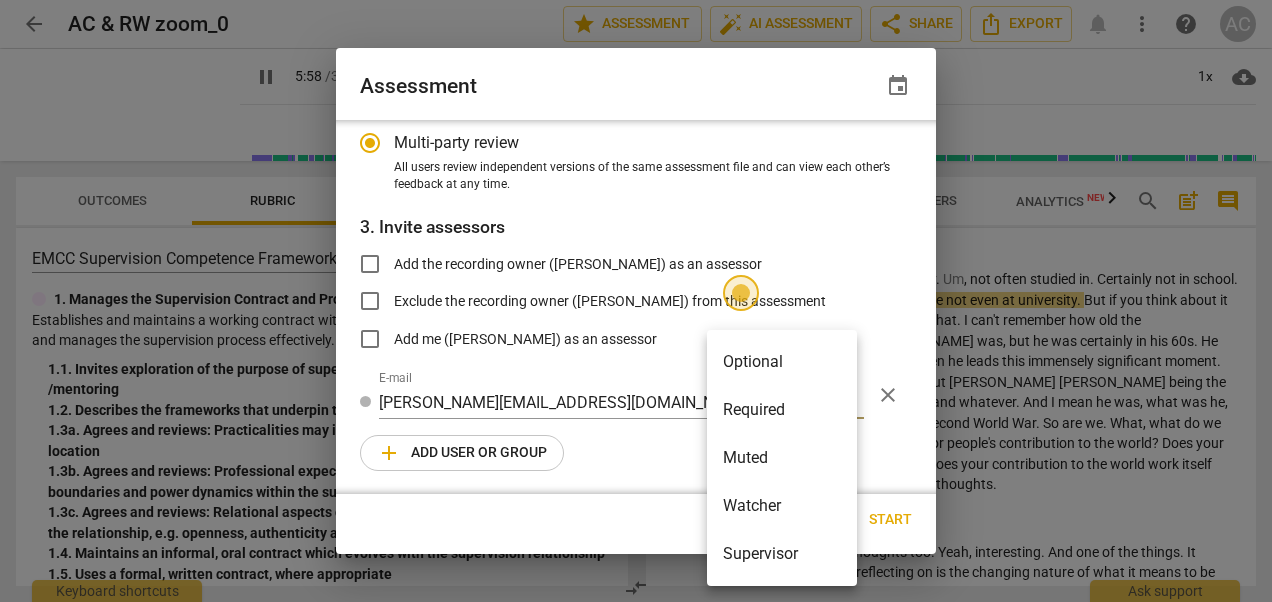 type on "359" 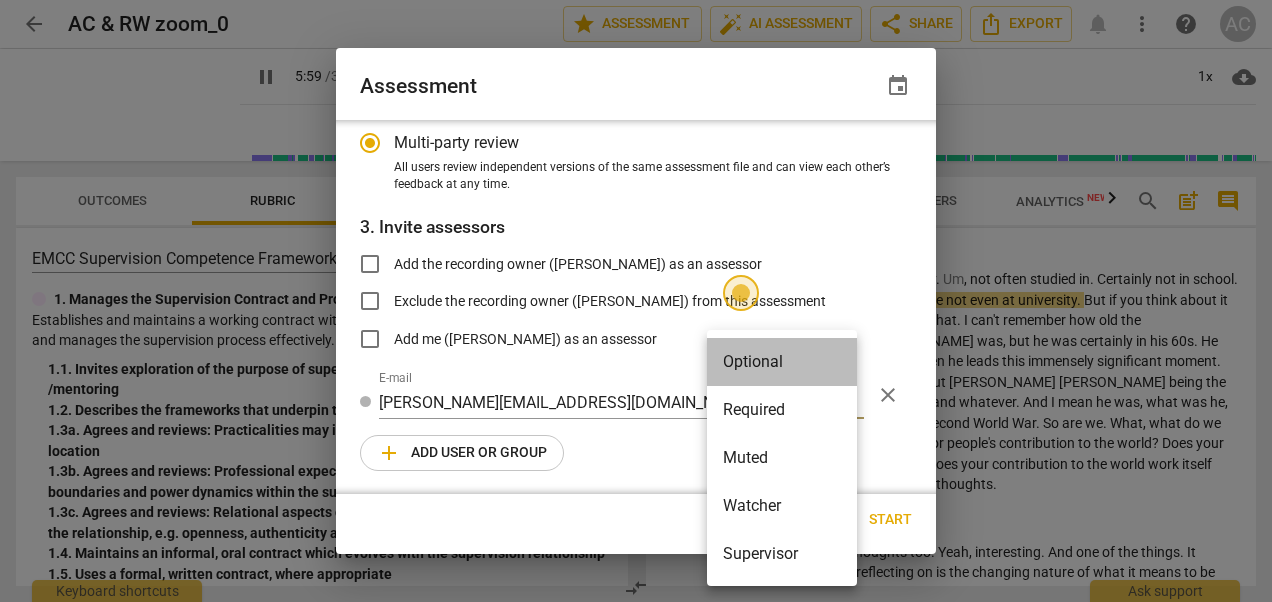 click on "Optional" at bounding box center (782, 362) 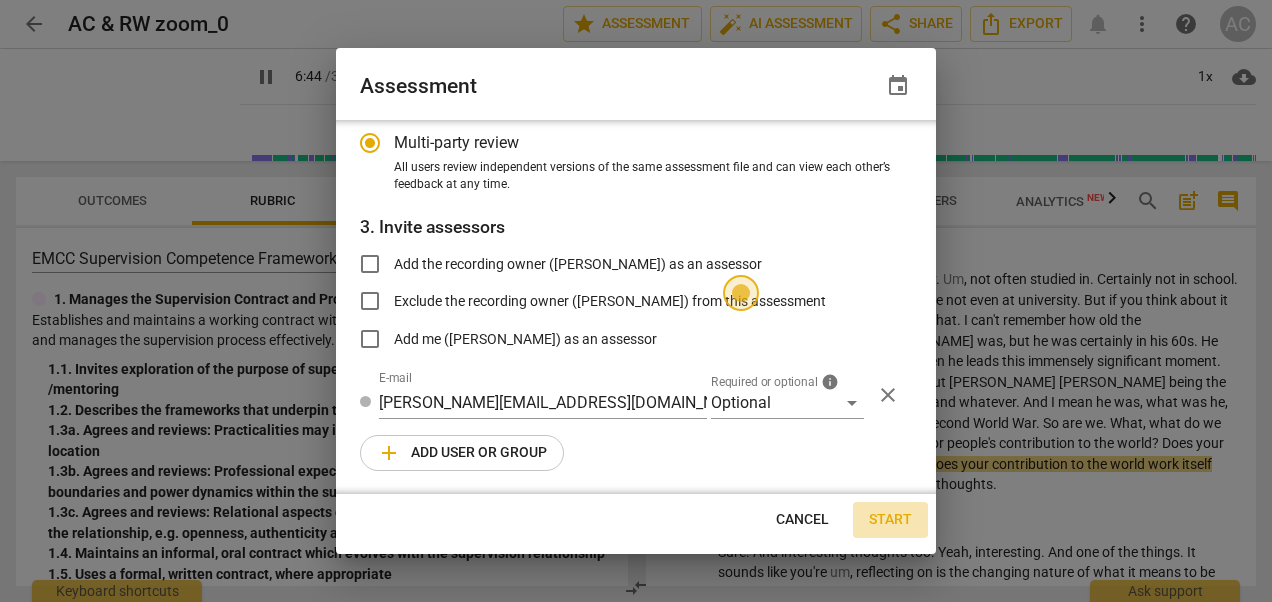 click on "Start" at bounding box center (890, 520) 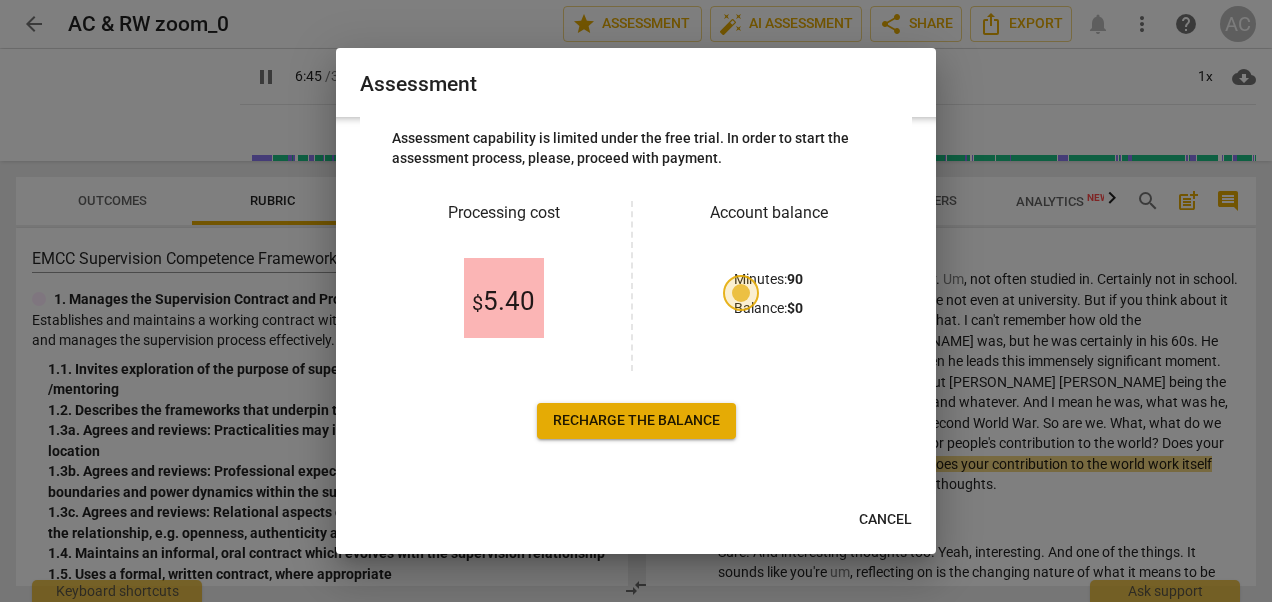 scroll, scrollTop: 22, scrollLeft: 0, axis: vertical 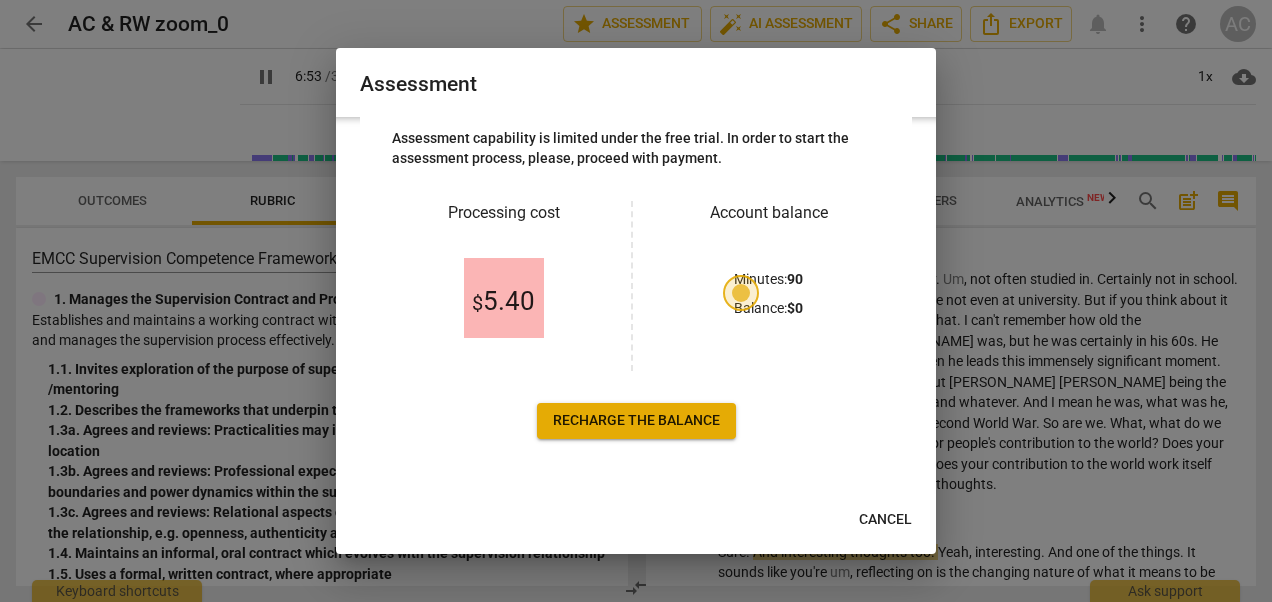 click on "Assessment capability is limited under the free trial. In order to start the assessment process, please, proceed with payment. Processing cost $ 5.40 Account balance Minutes :  90 Balance :  $ 0 Recharge the balance" at bounding box center [636, 283] 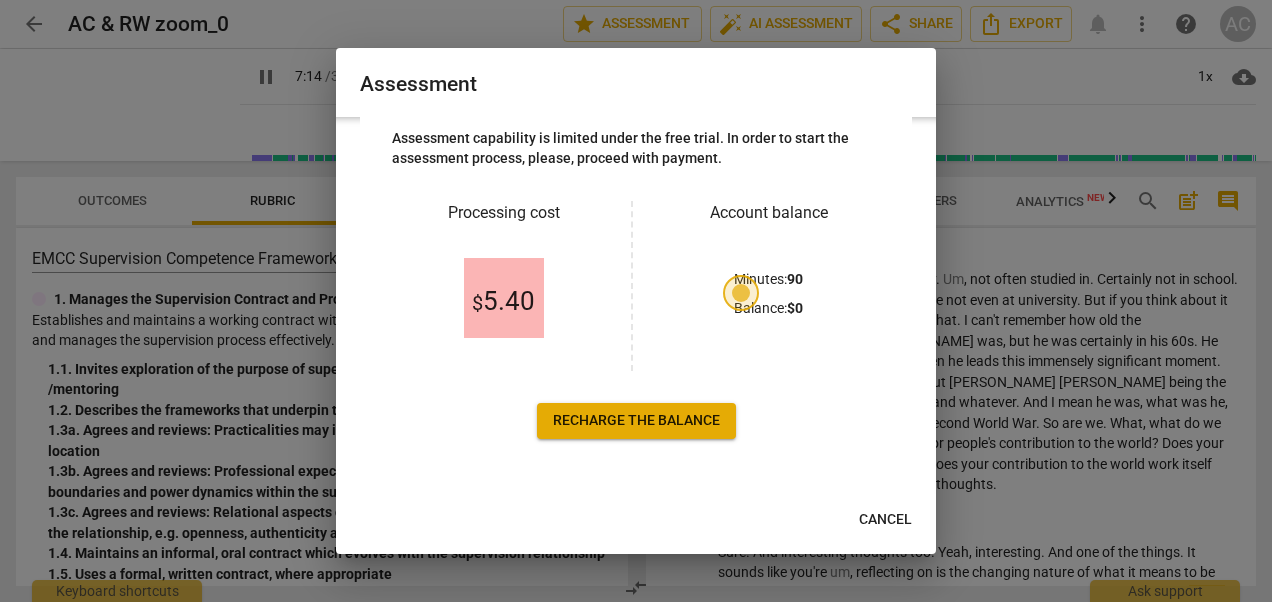 scroll, scrollTop: 2661, scrollLeft: 0, axis: vertical 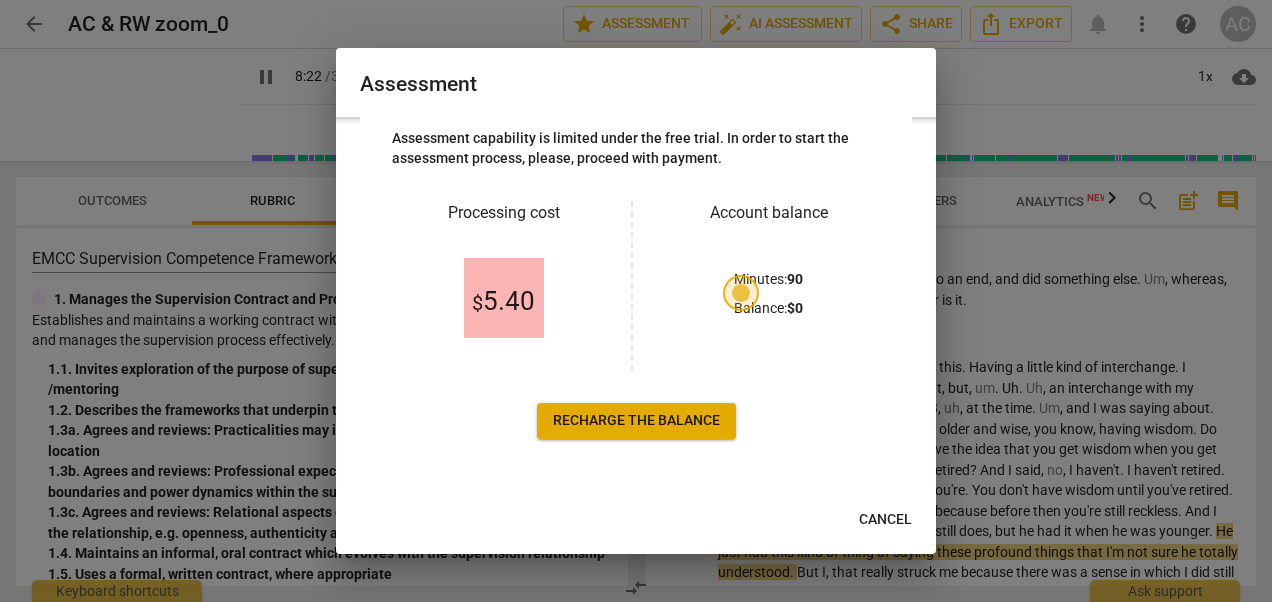 type on "503" 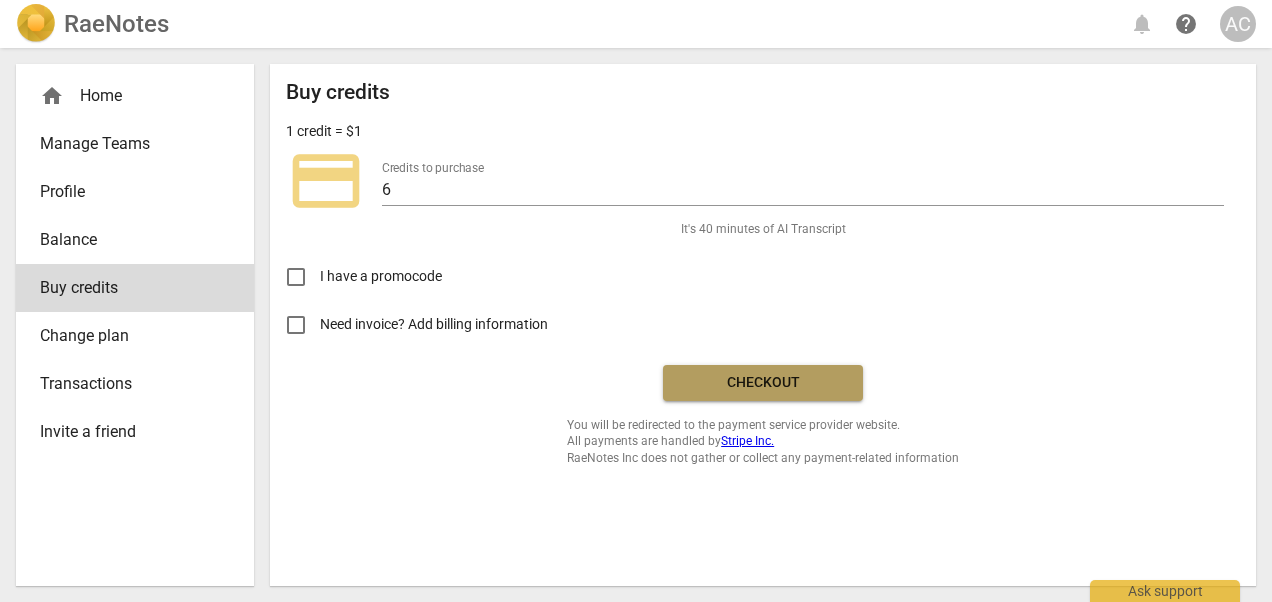click on "Checkout" at bounding box center [763, 383] 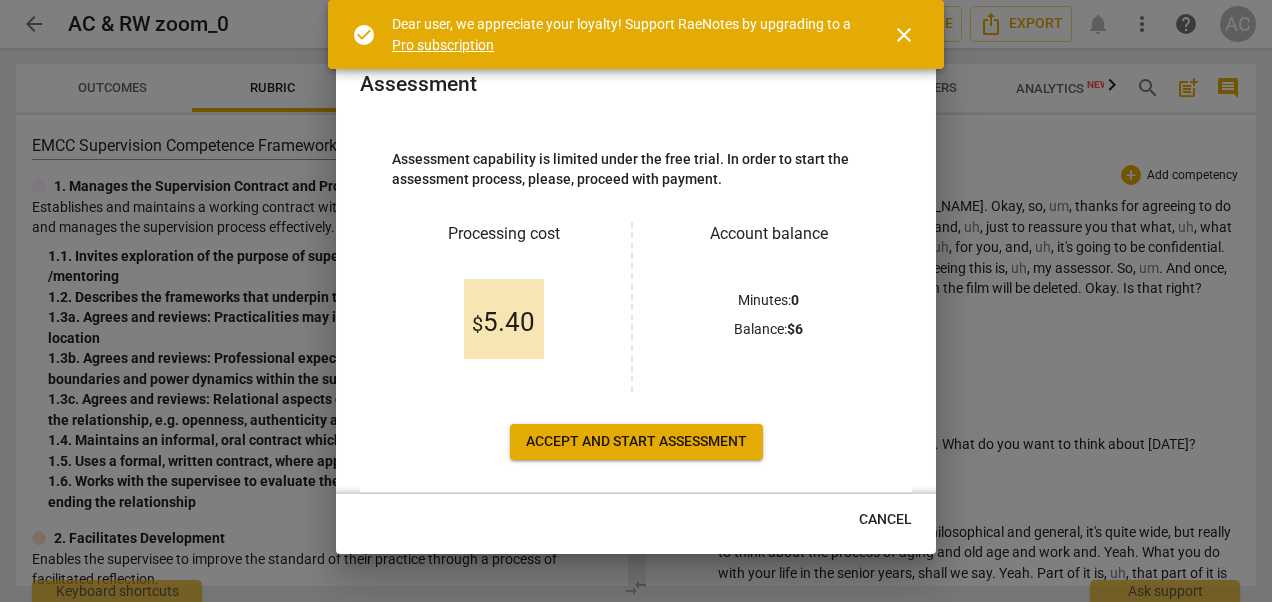 scroll, scrollTop: 0, scrollLeft: 0, axis: both 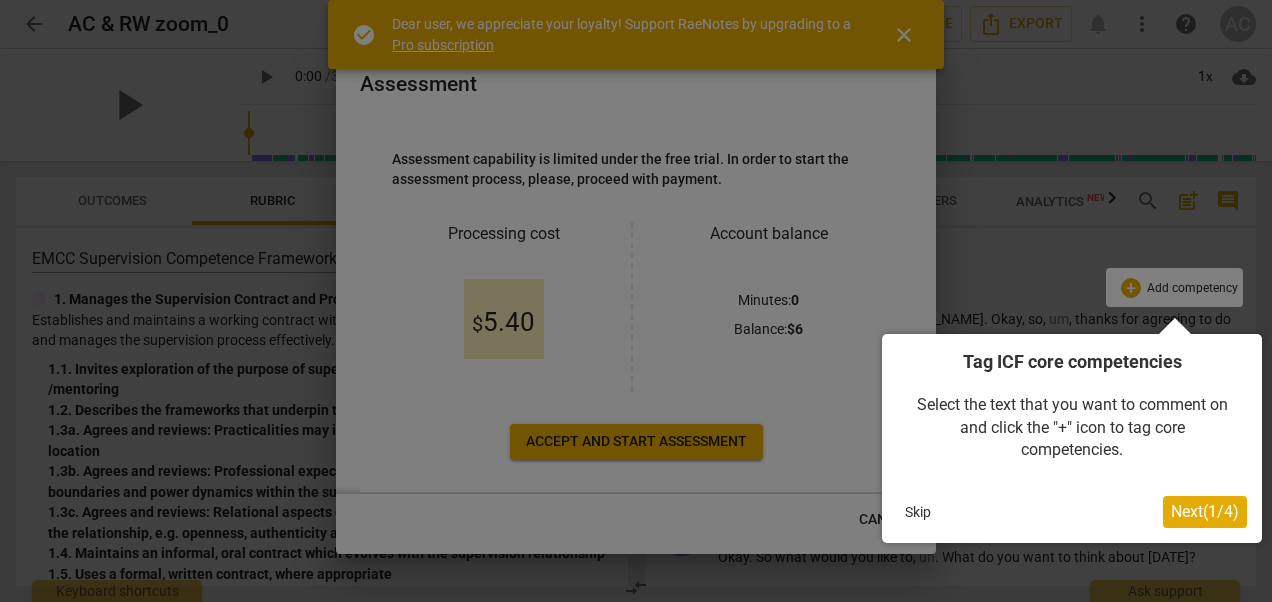 click on "Skip" at bounding box center [918, 512] 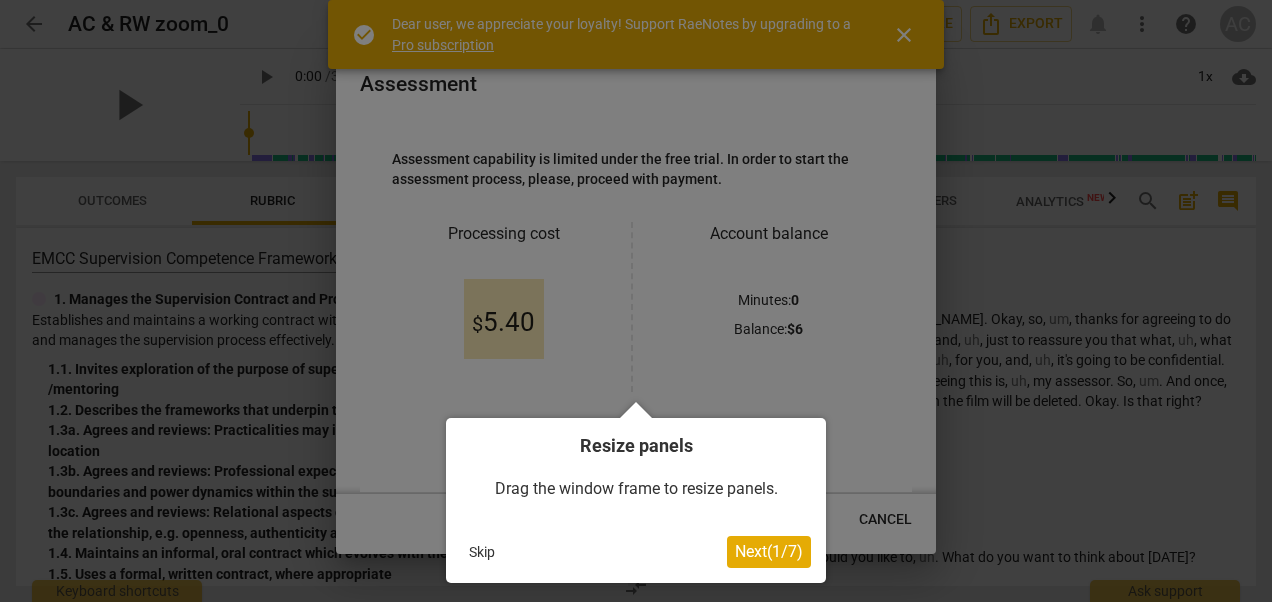 click on "Next  ( 1 / 7 )" at bounding box center (769, 551) 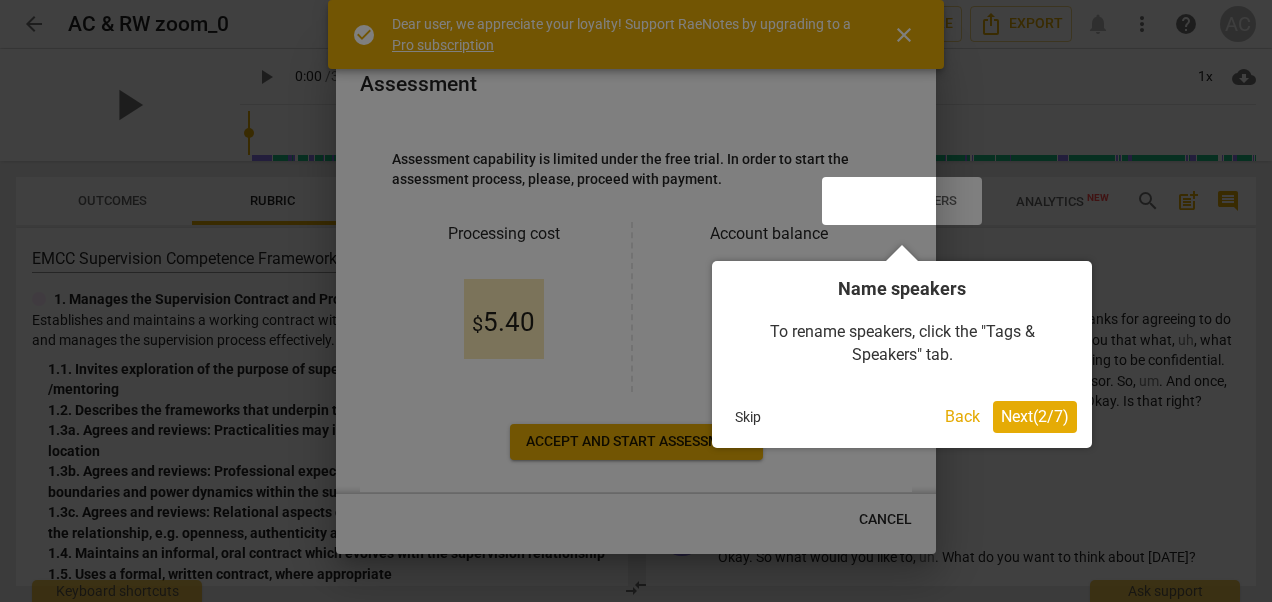 click on "Next  ( 2 / 7 )" at bounding box center (1035, 417) 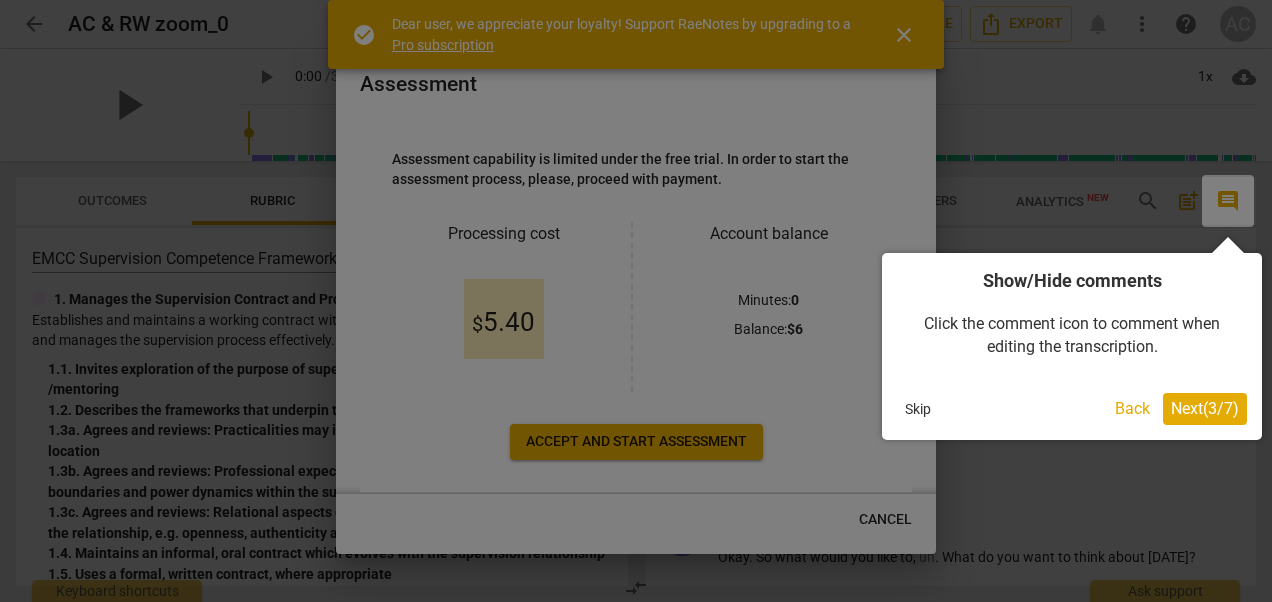 click on "Next  ( 3 / 7 )" at bounding box center (1205, 408) 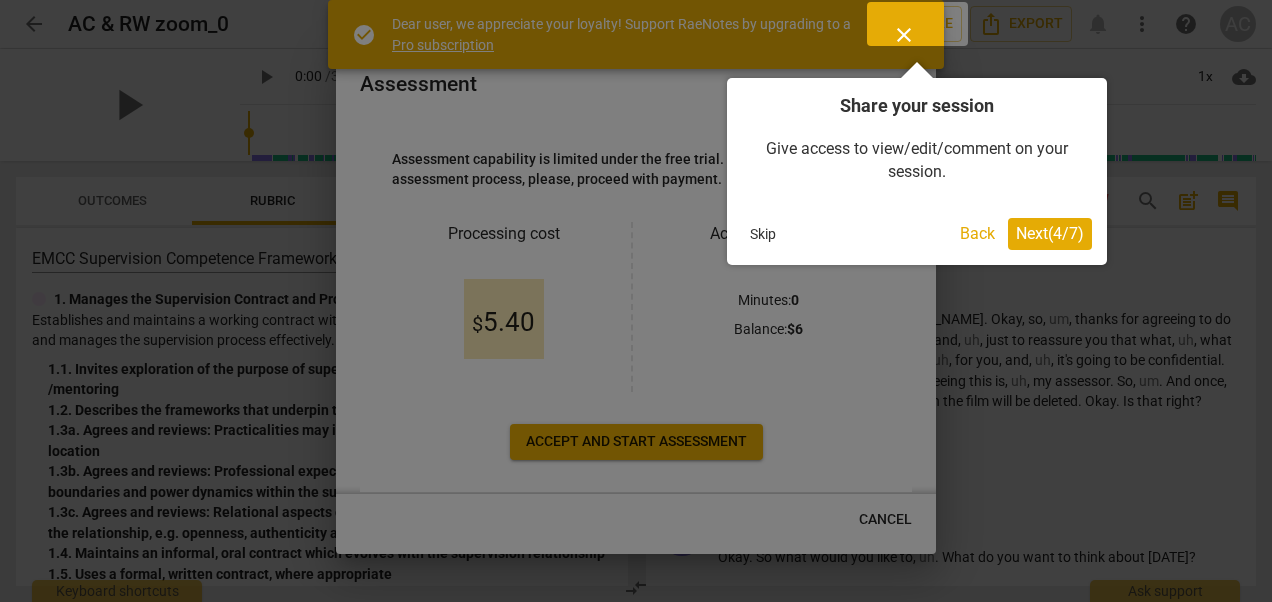 click on "Next  ( 4 / 7 )" at bounding box center [1050, 233] 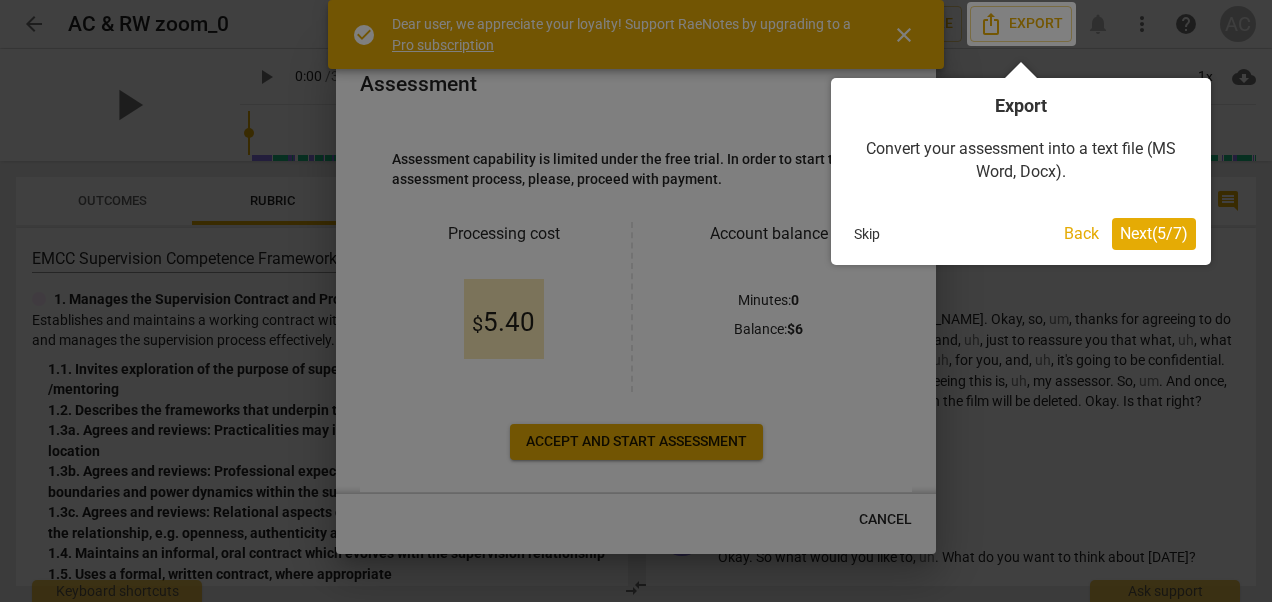 drag, startPoint x: 1039, startPoint y: 235, endPoint x: 1142, endPoint y: 235, distance: 103 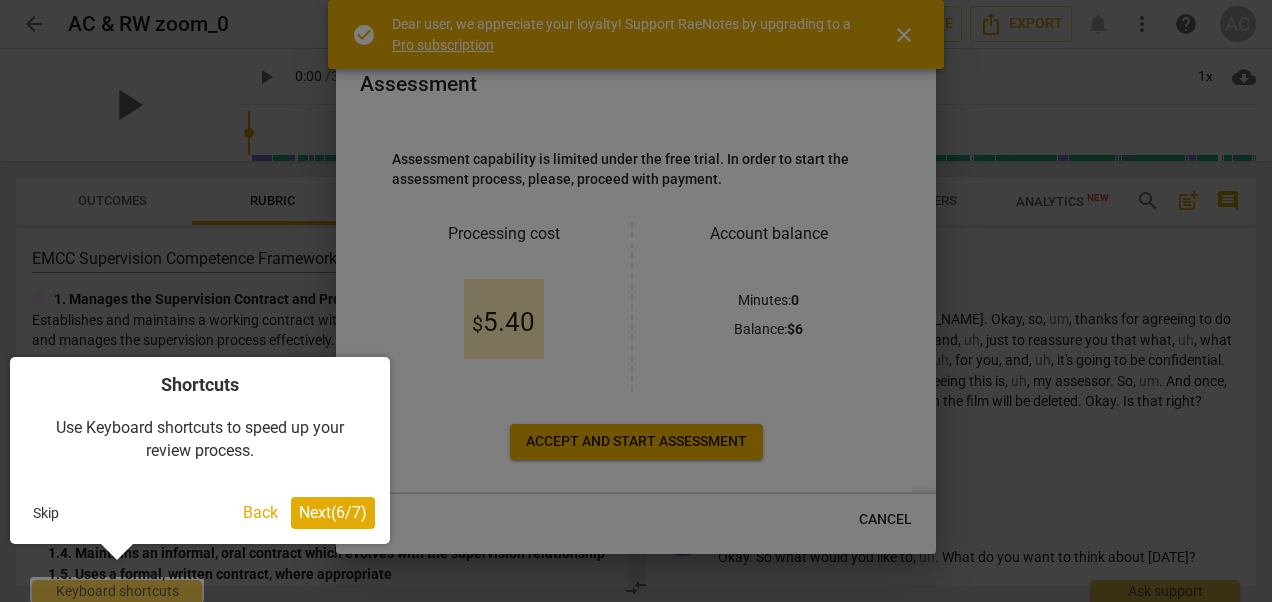 click on "Next  ( 6 / 7 )" at bounding box center [333, 512] 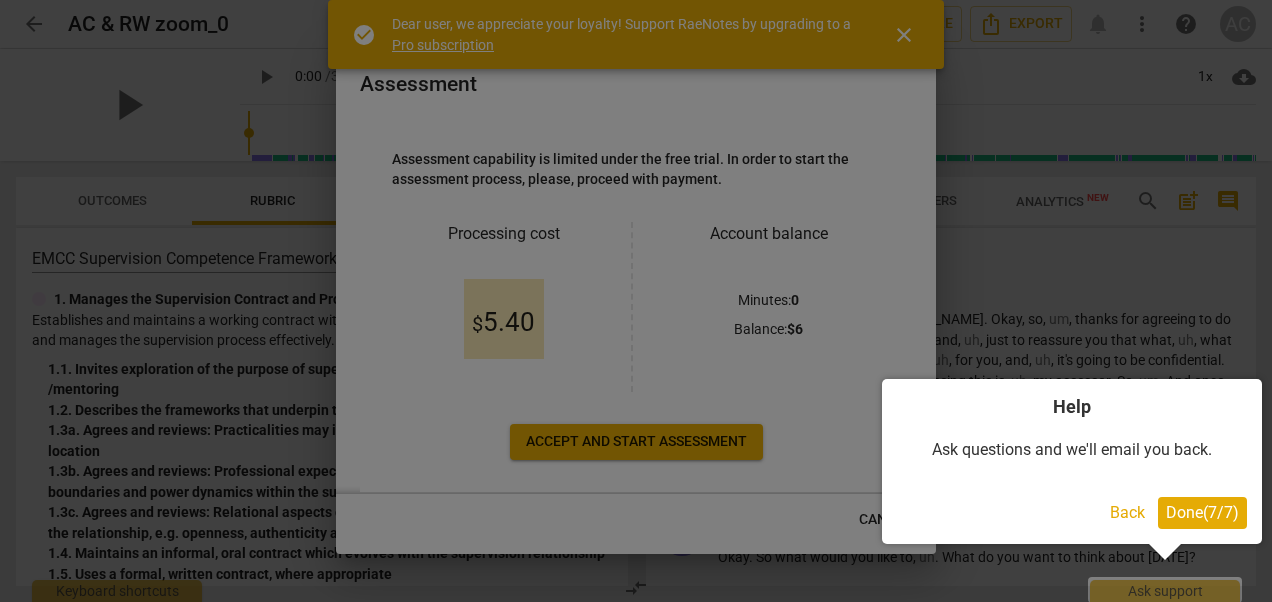 click on "Done  ( 7 / 7 )" at bounding box center (1202, 512) 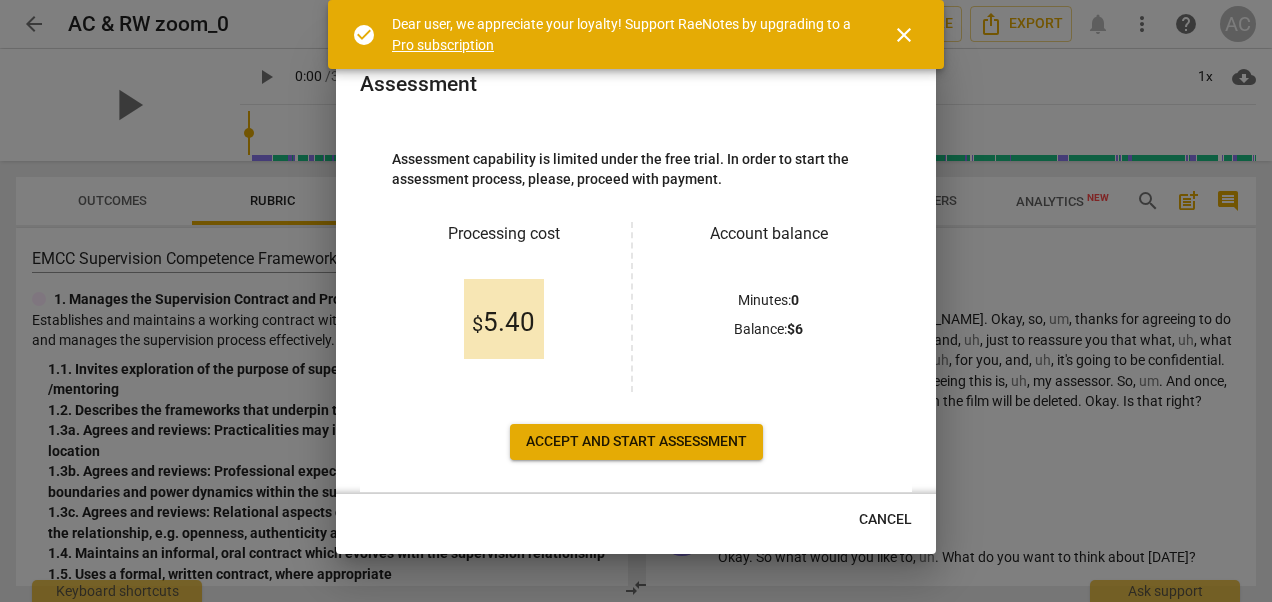 click on "close" at bounding box center (904, 35) 